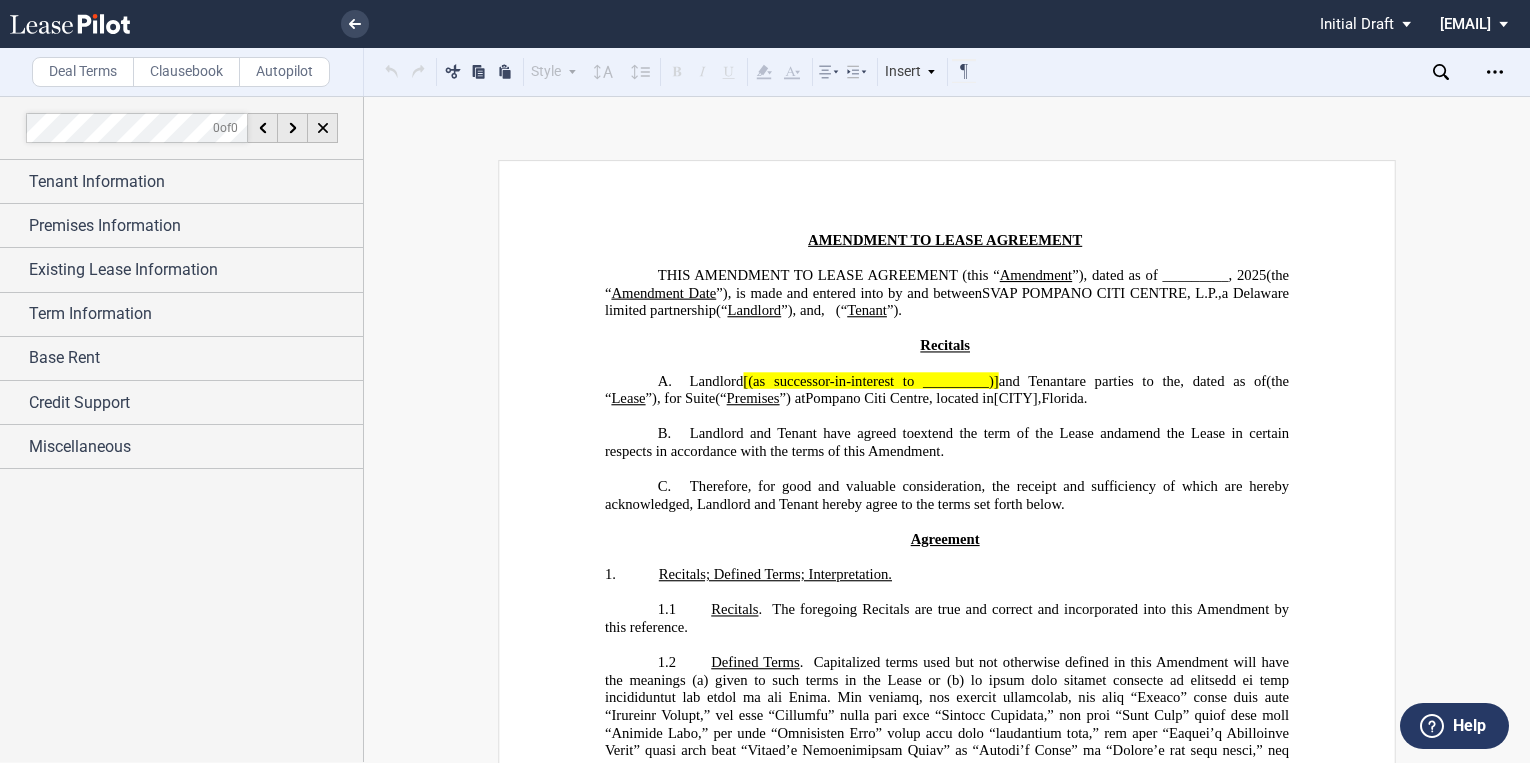 drag, startPoint x: 0, startPoint y: 0, endPoint x: 63, endPoint y: 31, distance: 70.21396 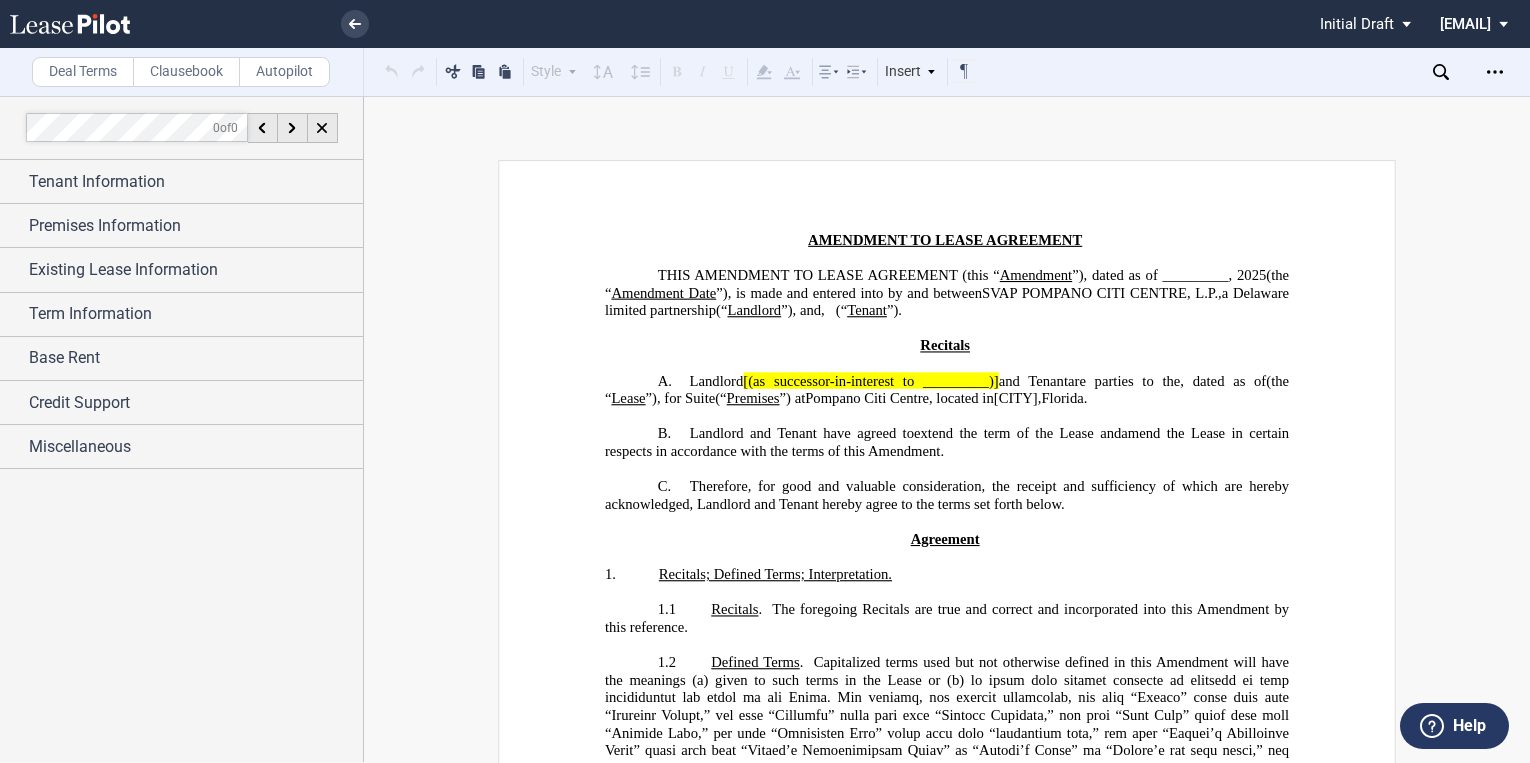 scroll, scrollTop: 0, scrollLeft: 0, axis: both 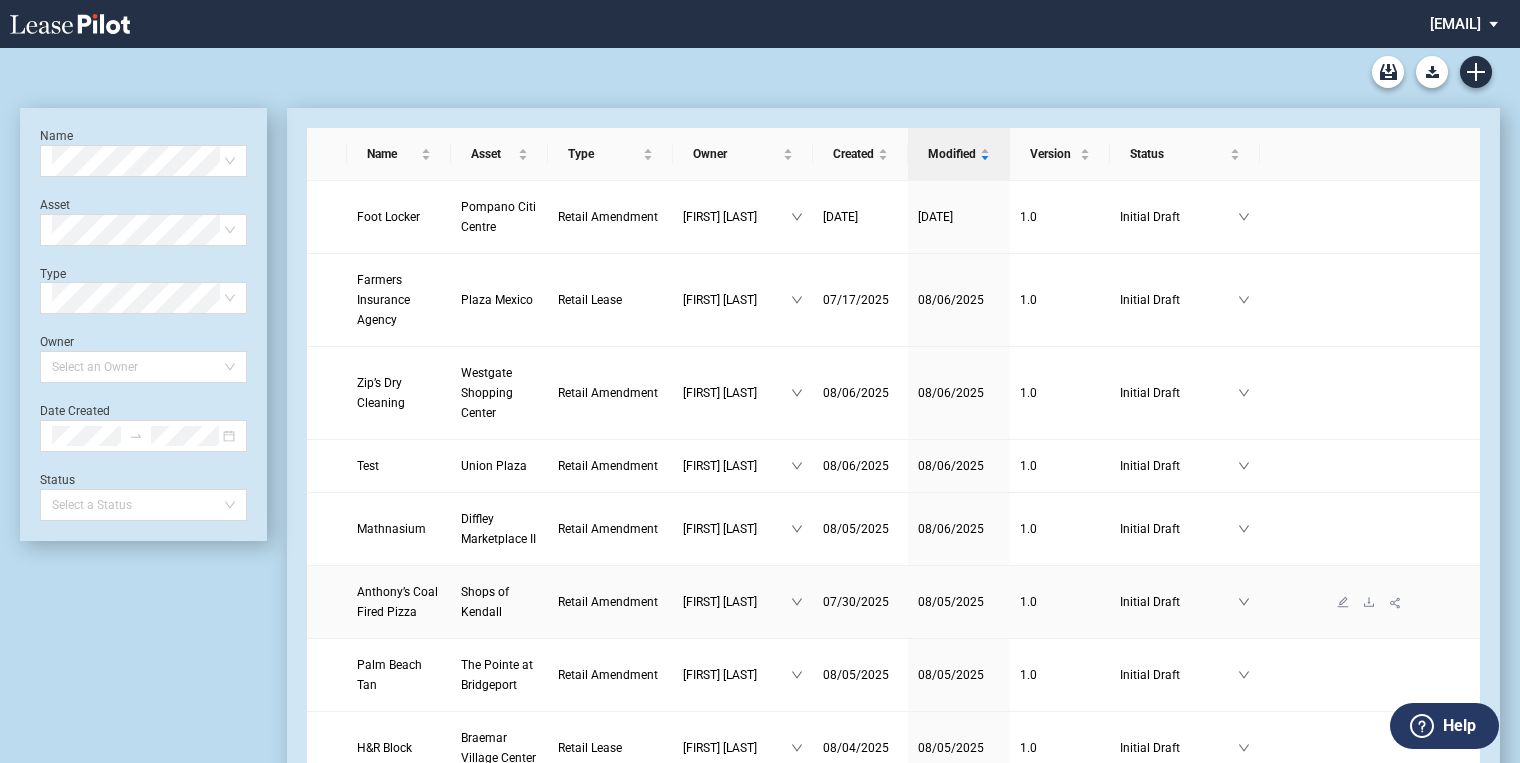 click on "Shops of Kendall" at bounding box center [485, 602] 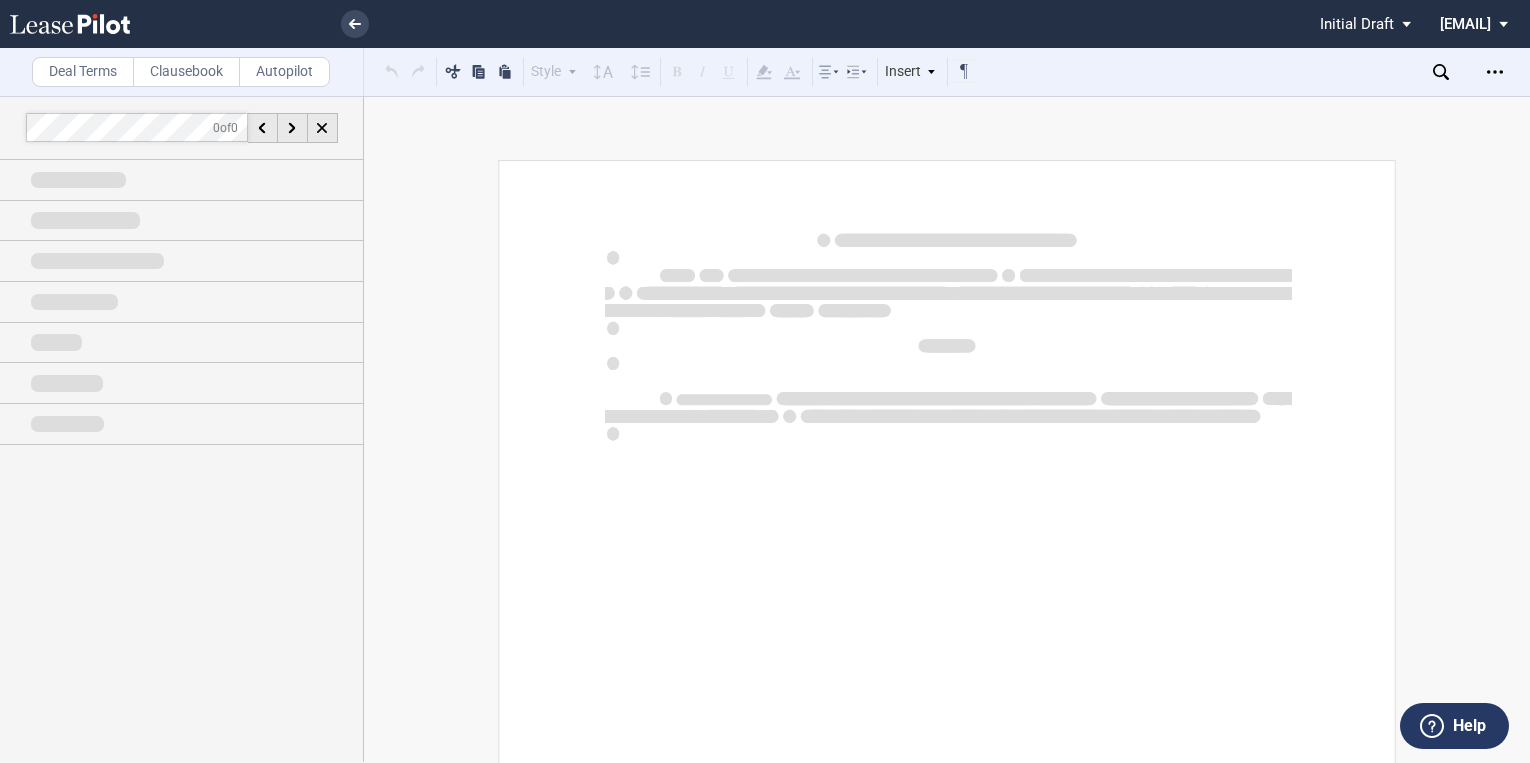 scroll, scrollTop: 0, scrollLeft: 0, axis: both 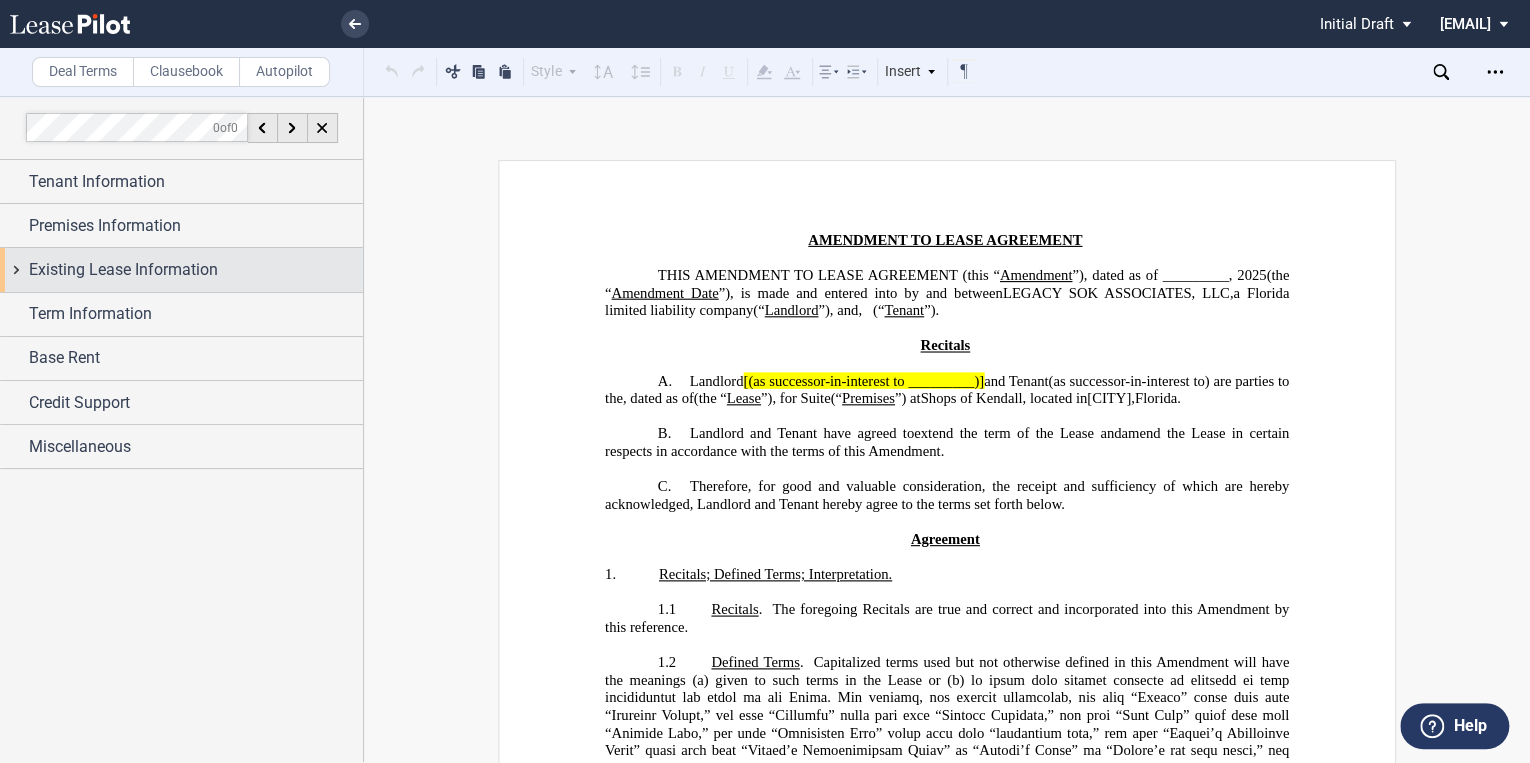 click on "Existing Lease Information" at bounding box center [123, 270] 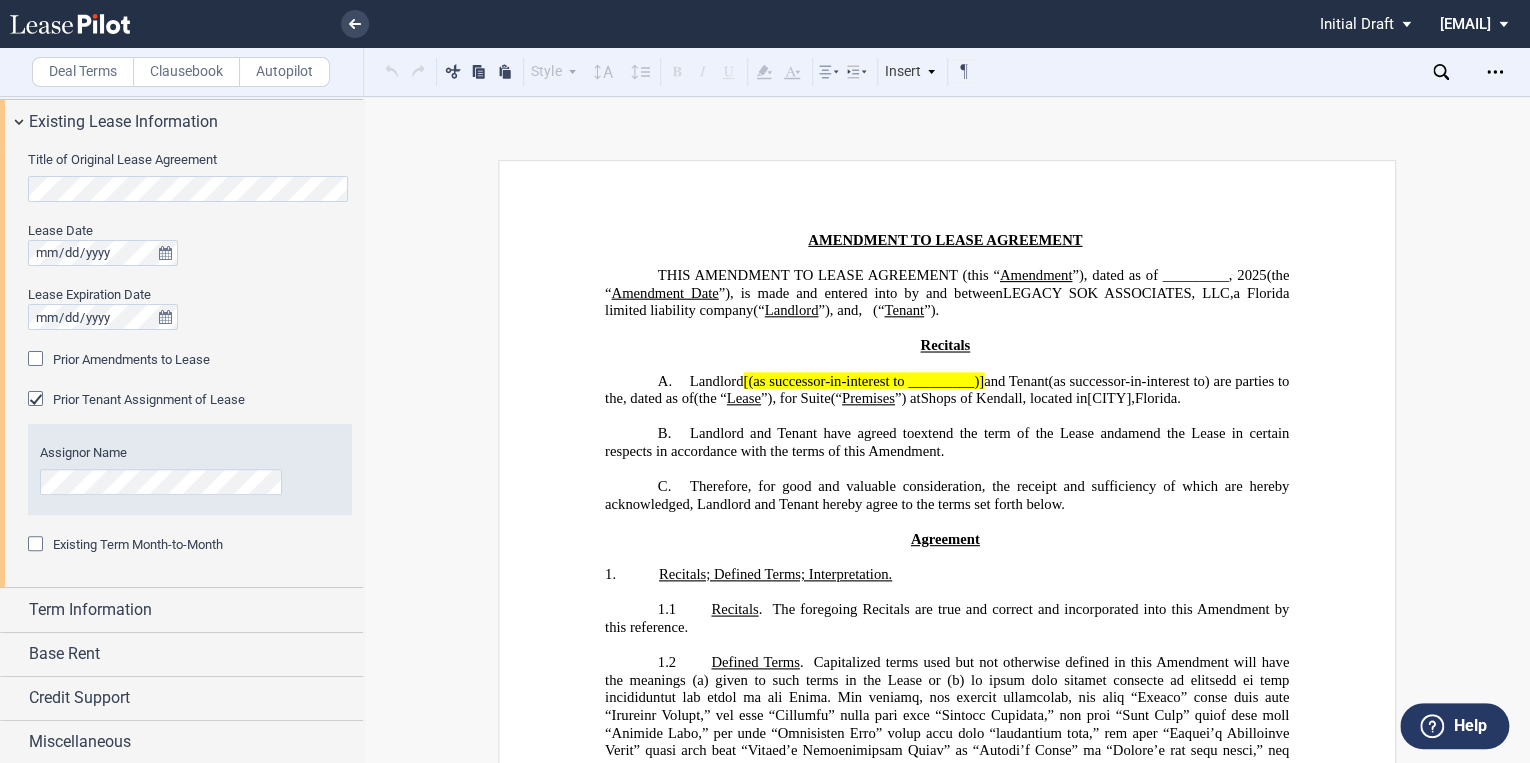 scroll, scrollTop: 149, scrollLeft: 0, axis: vertical 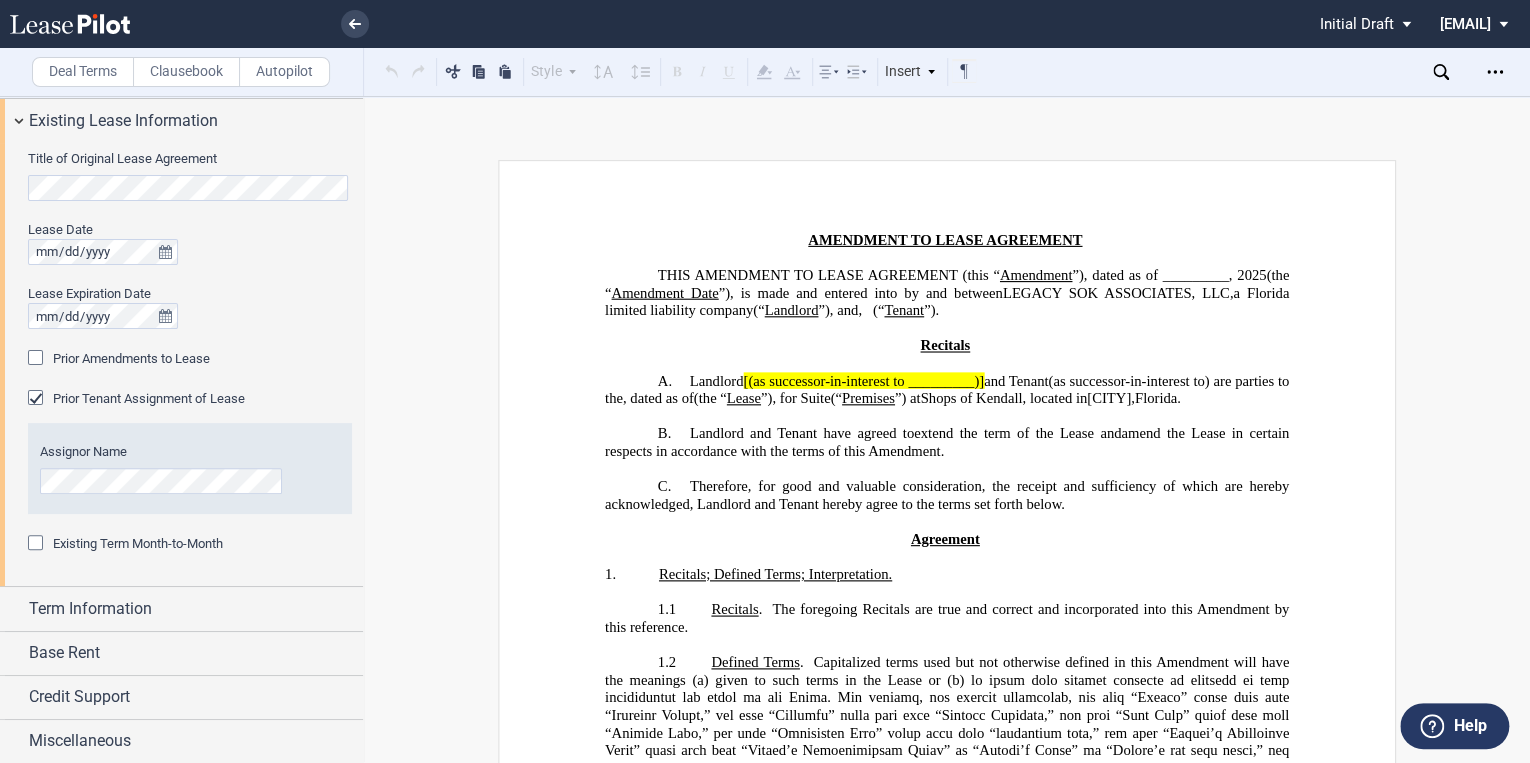 click at bounding box center (38, 360) 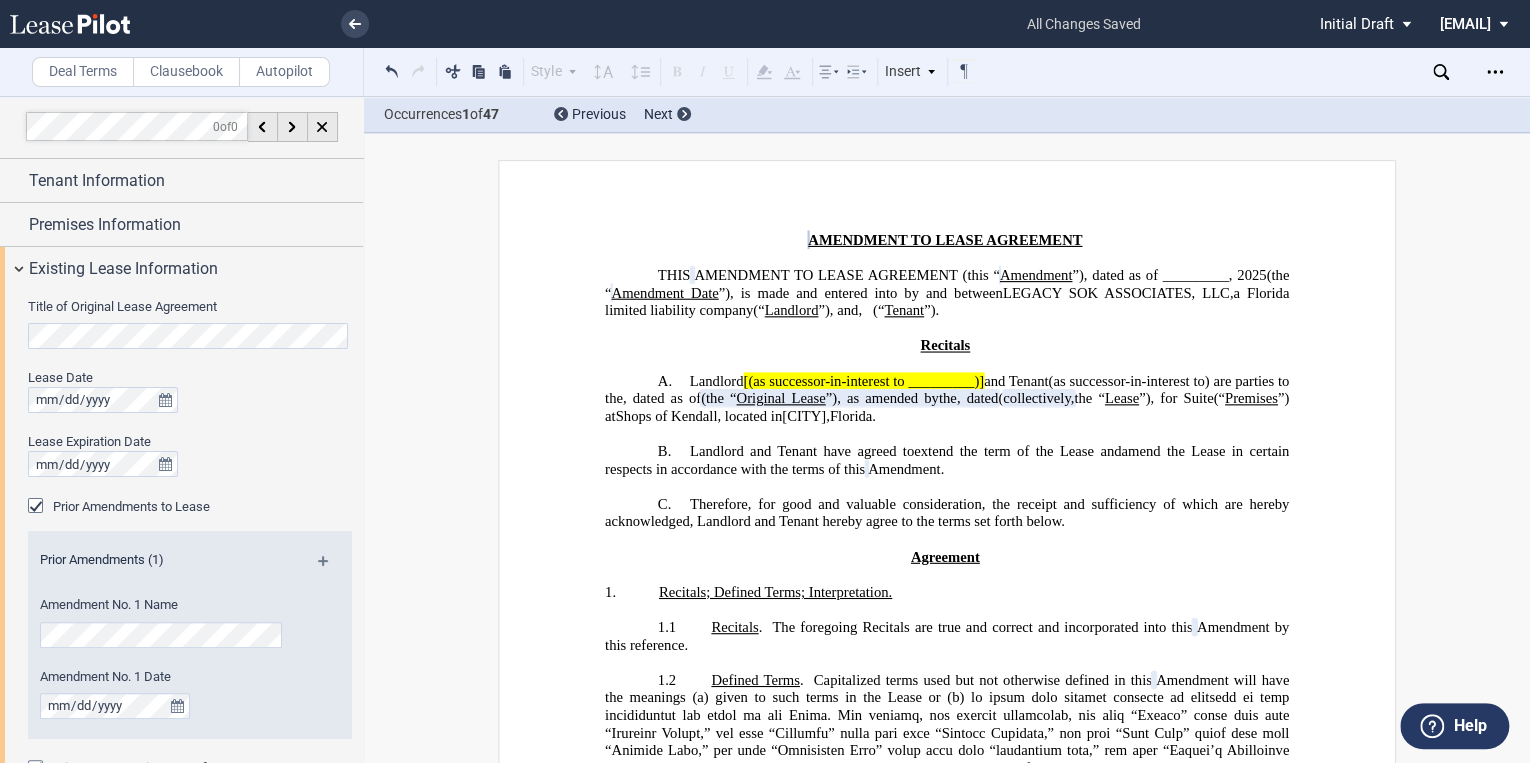 scroll, scrollTop: 0, scrollLeft: 0, axis: both 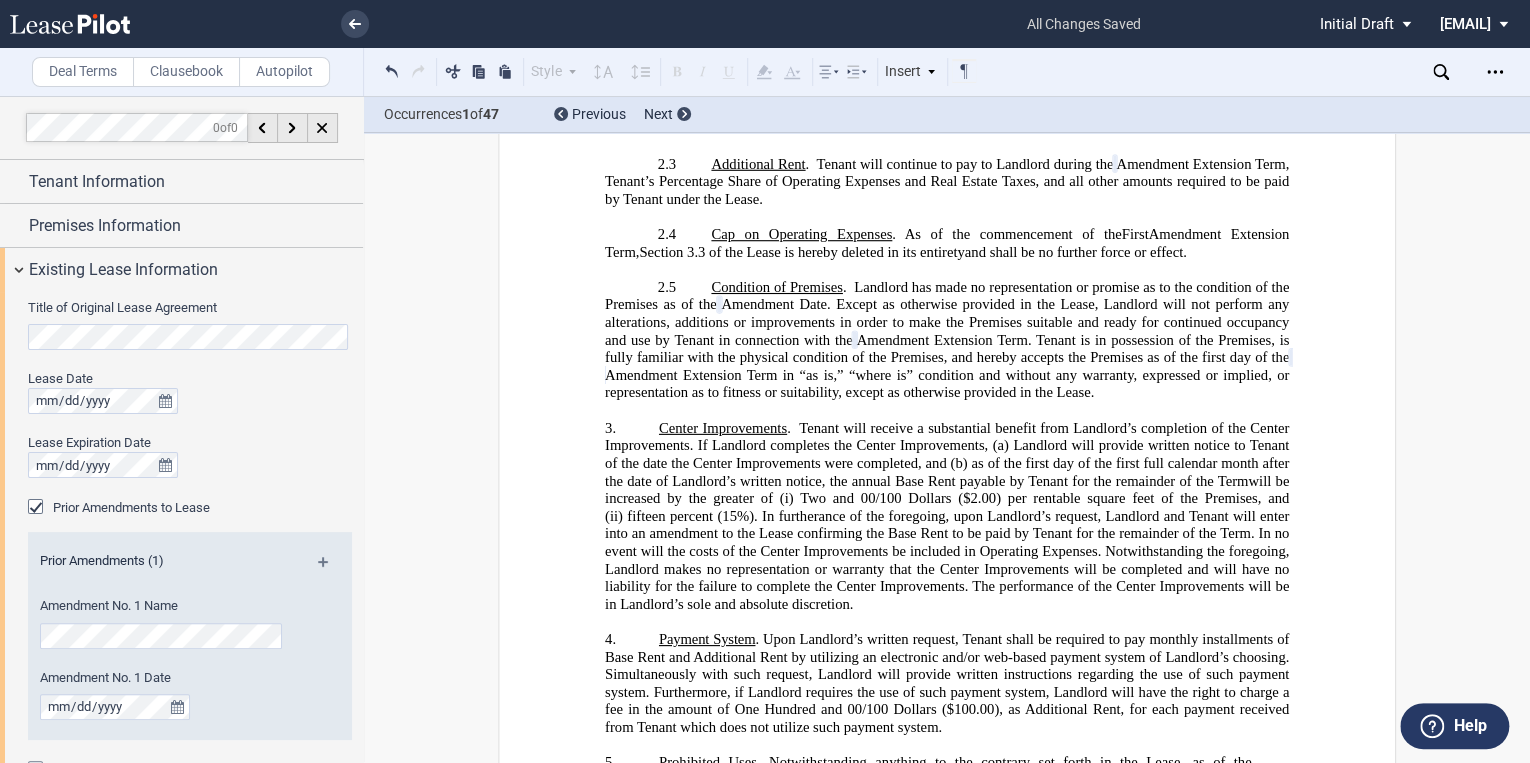 click 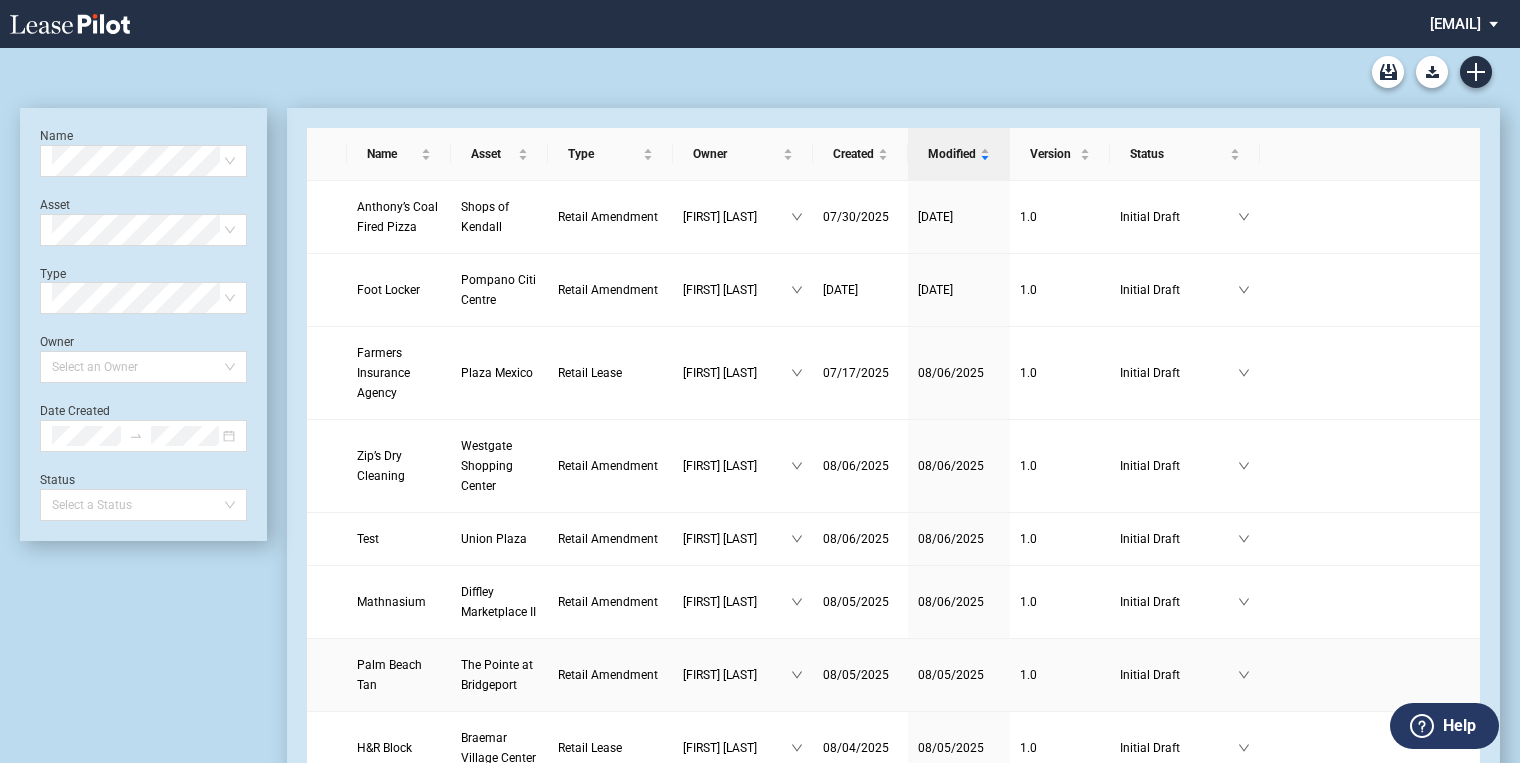 scroll, scrollTop: 0, scrollLeft: 0, axis: both 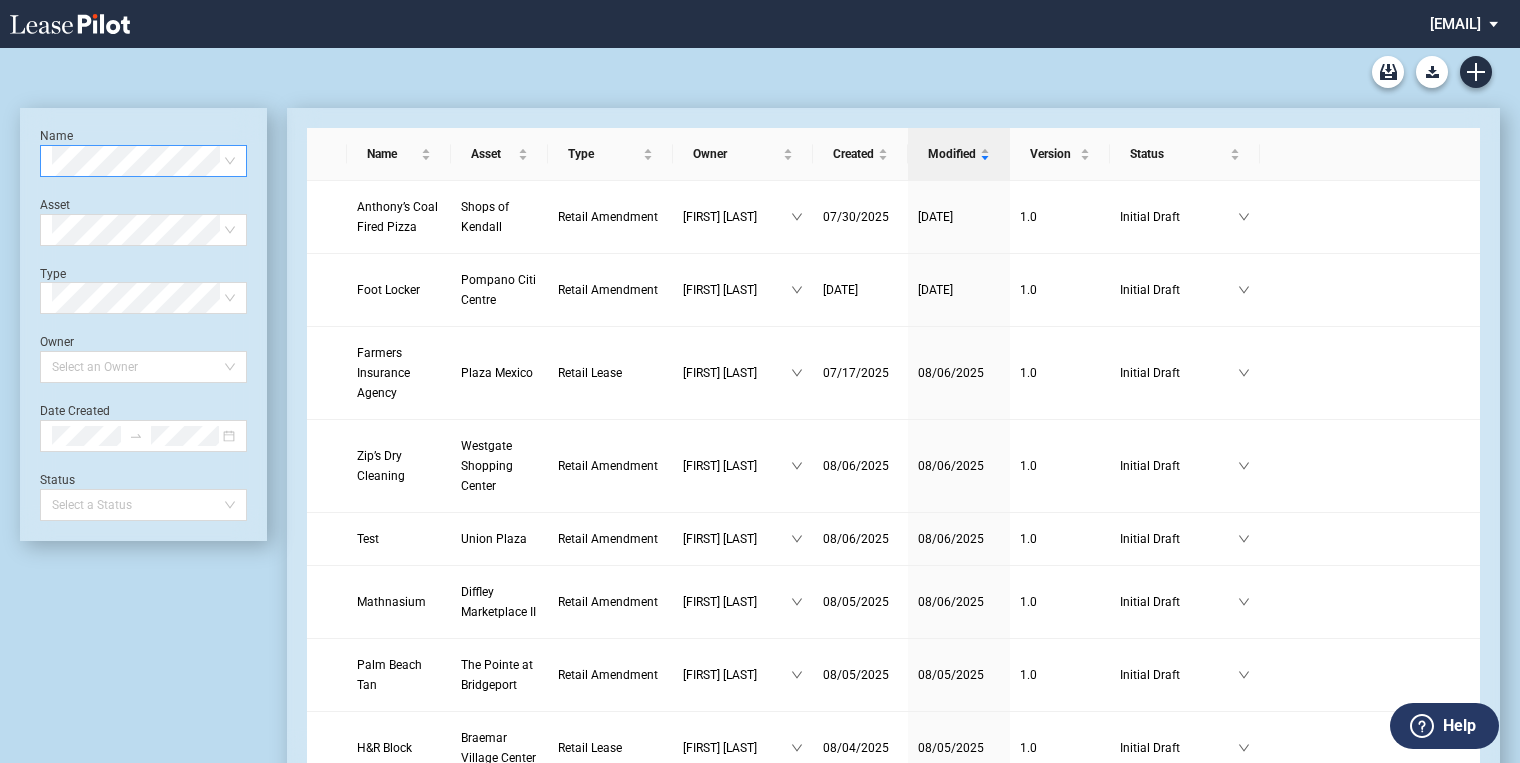 click at bounding box center (143, 161) 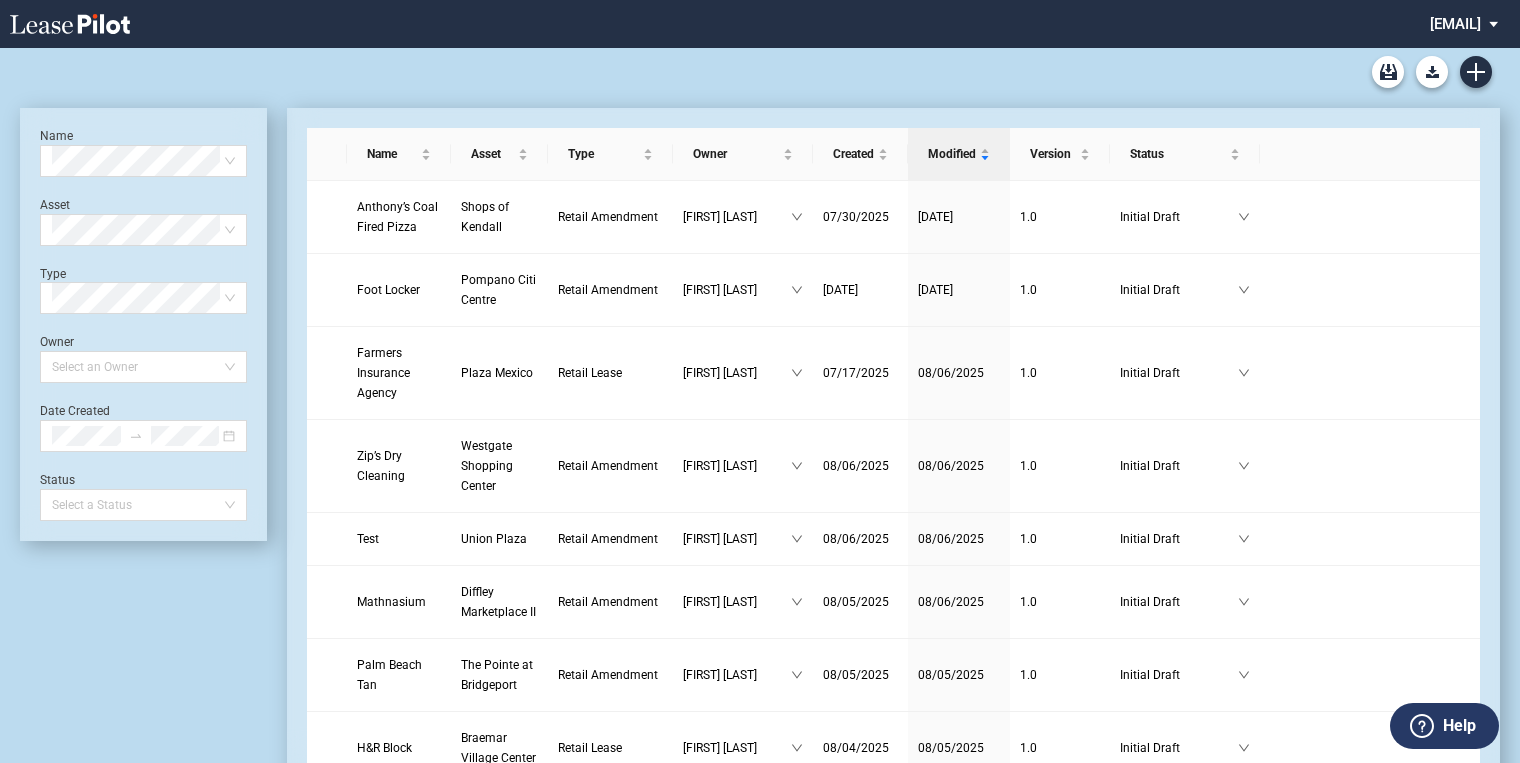 click on "Lease Blank Form - Generic
Lease Blank Form - Virginia
Lease Blank Form - California
Lease Blank Form - Georgia
Lease Blank Form - New York
Lease Blank Form - Washington
Lease Blank Form - New Jersey
Lease Blank Form - Pennsylvania
Lease Blank Form - Texas
Lease Blank Form - Florida
Lease Blank Form - Arizona
Lease Blank Form - Nevada
Lease Blank Form - Massachusetts
Lease Blank Form - North Carolina
Lease Blank Form - Tennessee
Lease Blank Form - Illinois
Lease Blank Form - Maryland
Lease Blank Form - Rhode Island
Retail Amendment Blank Form" at bounding box center (760, 72) 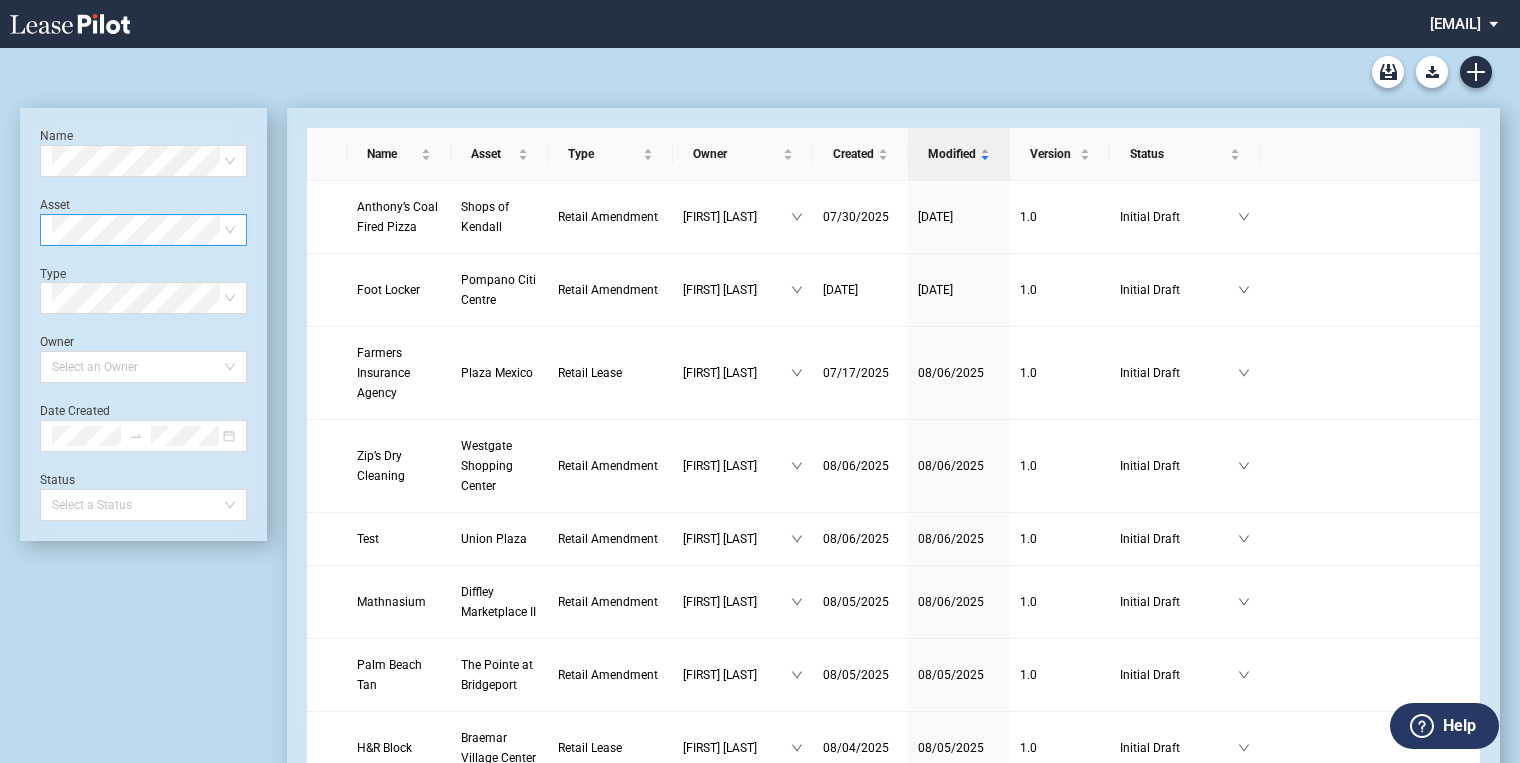 click at bounding box center [143, 230] 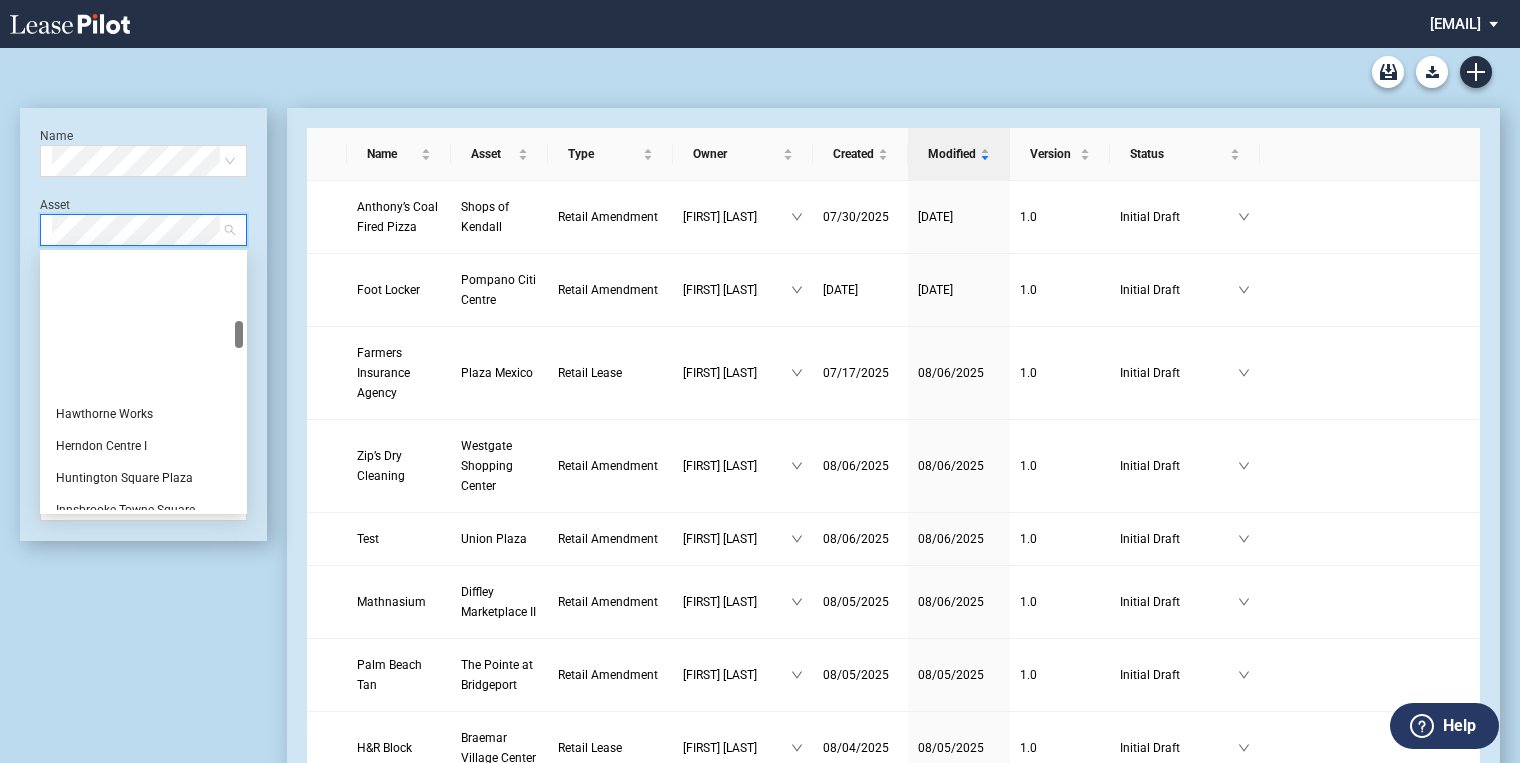 scroll, scrollTop: 624, scrollLeft: 0, axis: vertical 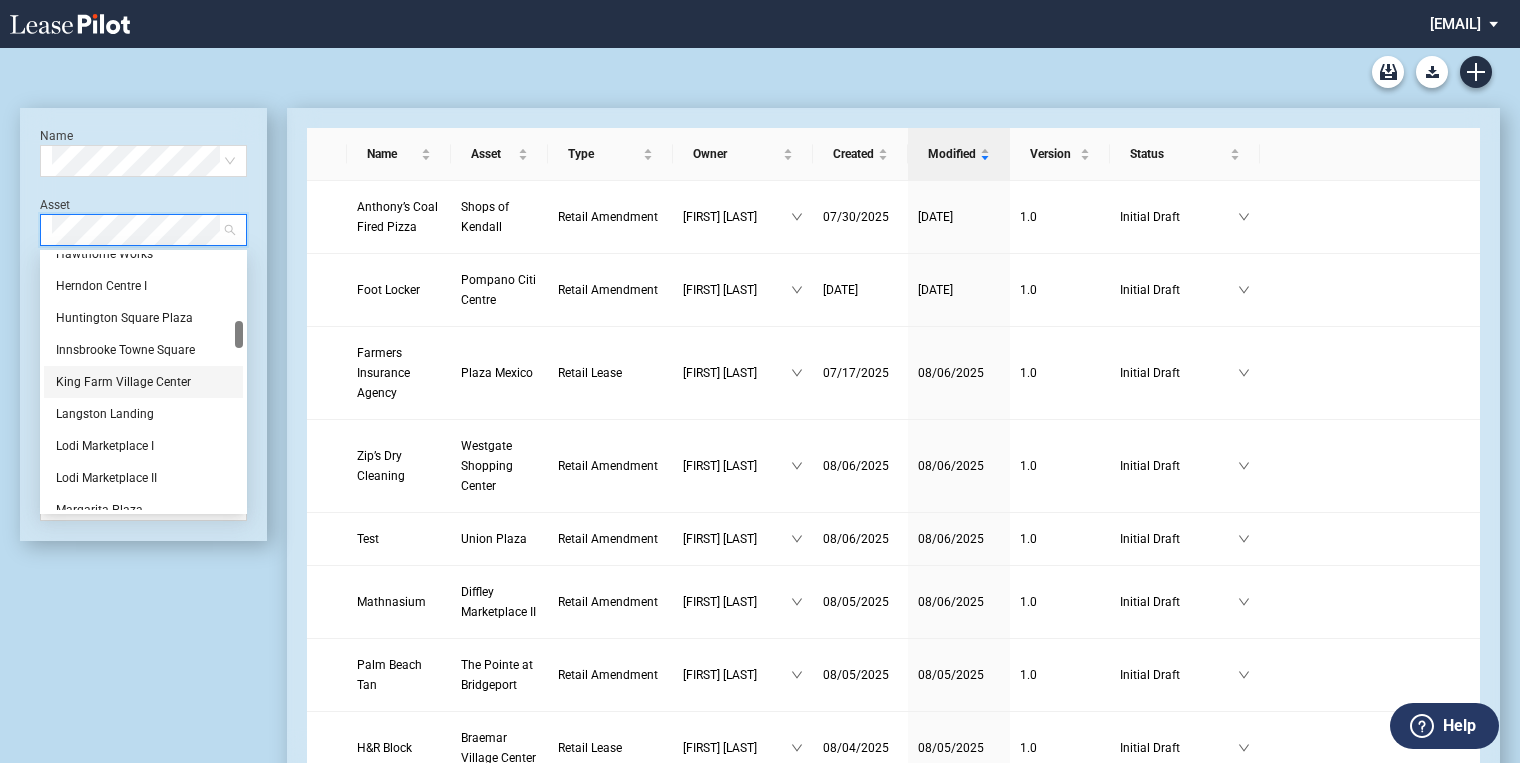 click on "King Farm Village Center" at bounding box center [143, 382] 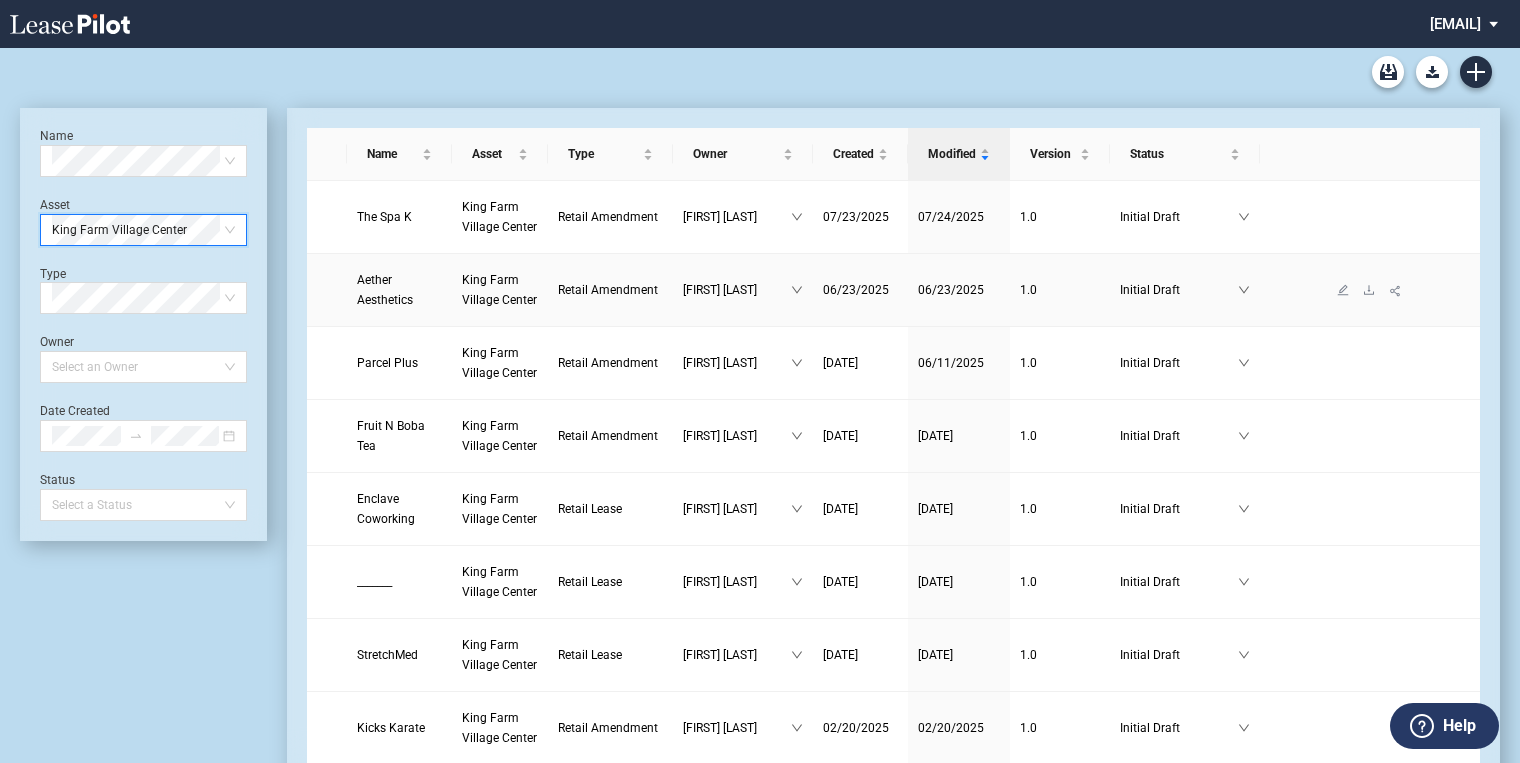 click on "Retail Amendment" at bounding box center [608, 290] 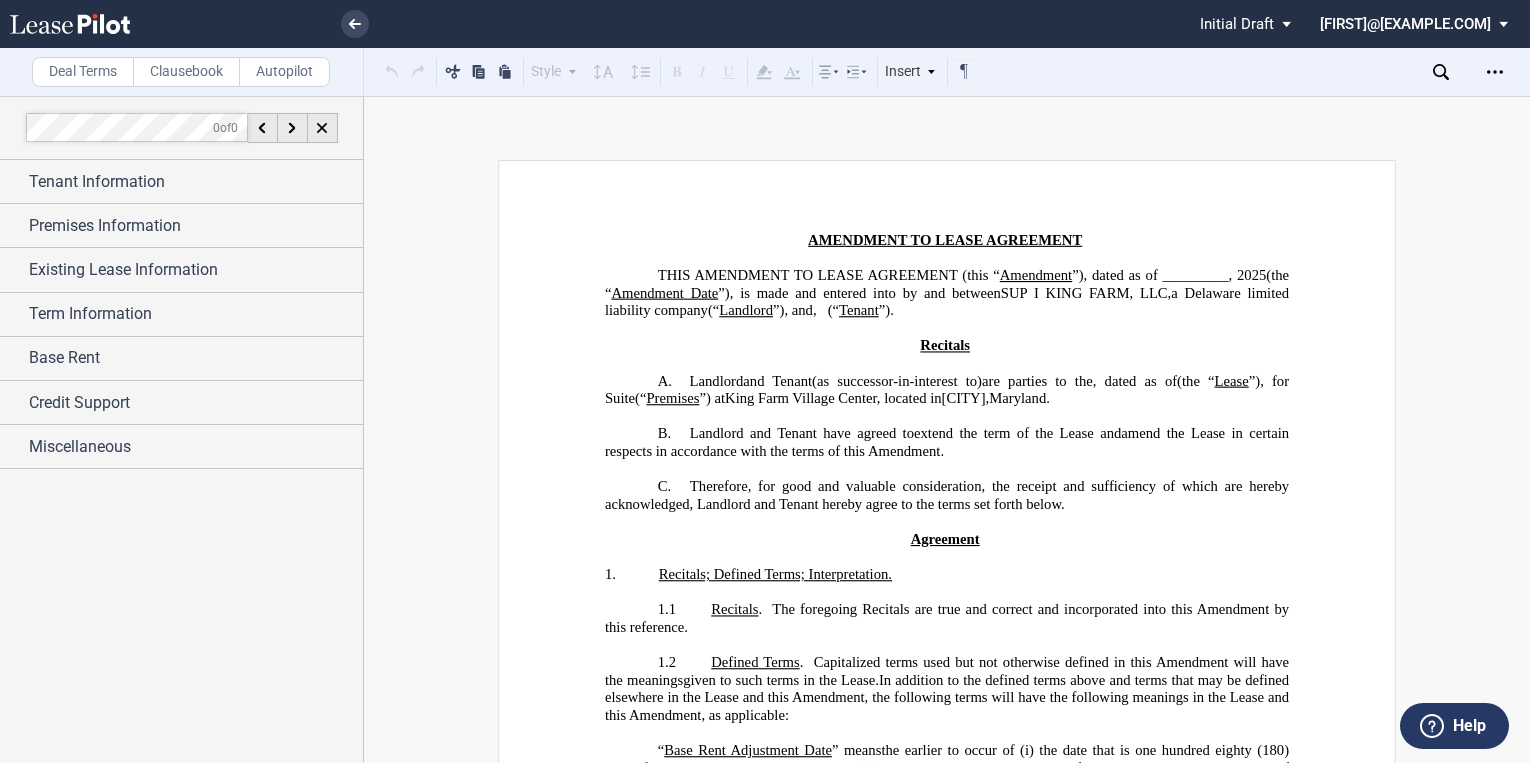 scroll, scrollTop: 0, scrollLeft: 0, axis: both 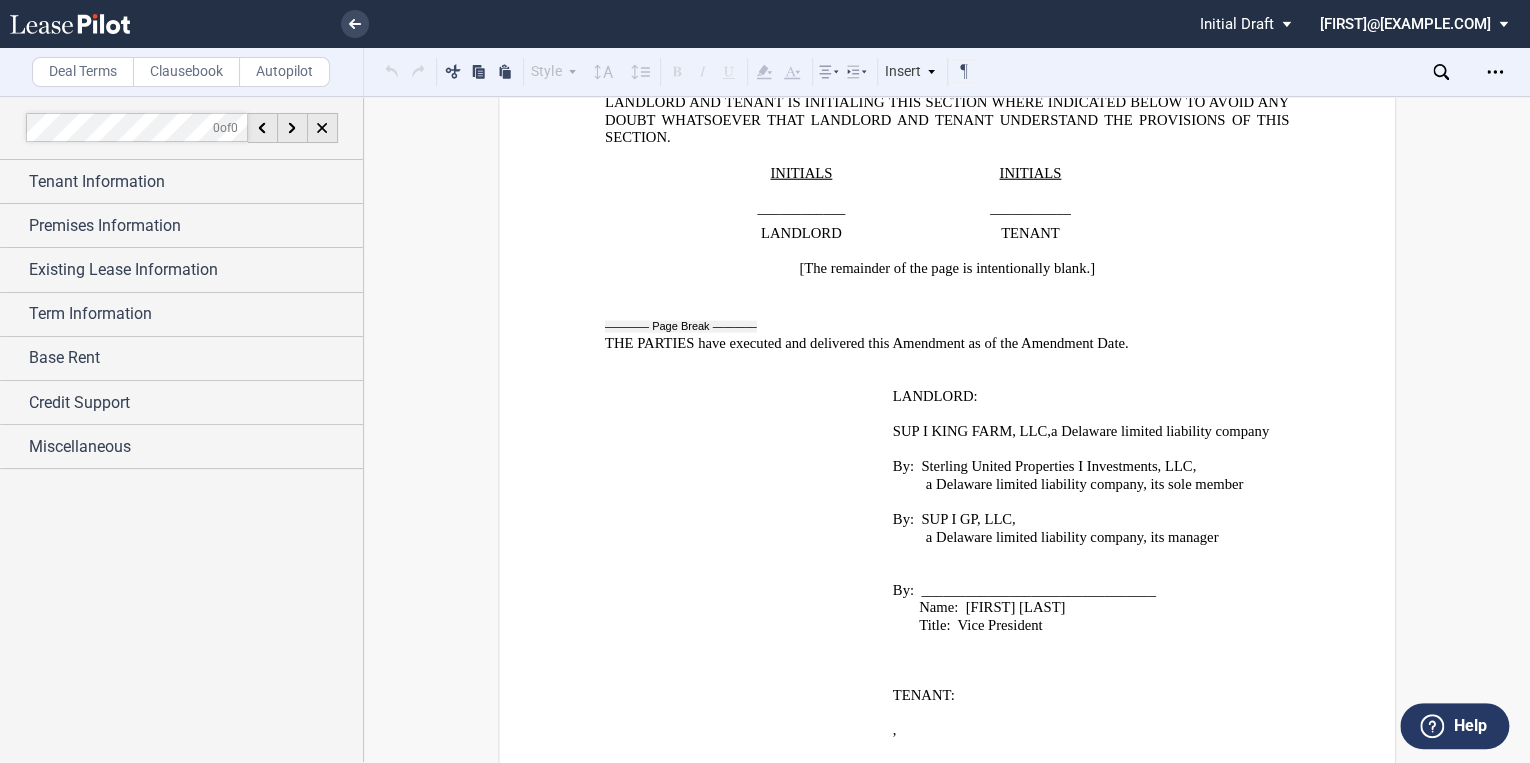 click on "Pending...
Pending...
Initial Draft
Initial Draft
In Negotiation
Final Draft
nford@diamondlawpa.com
Change Password
2-Factor Authentication
Sign Out" at bounding box center (765, 24) 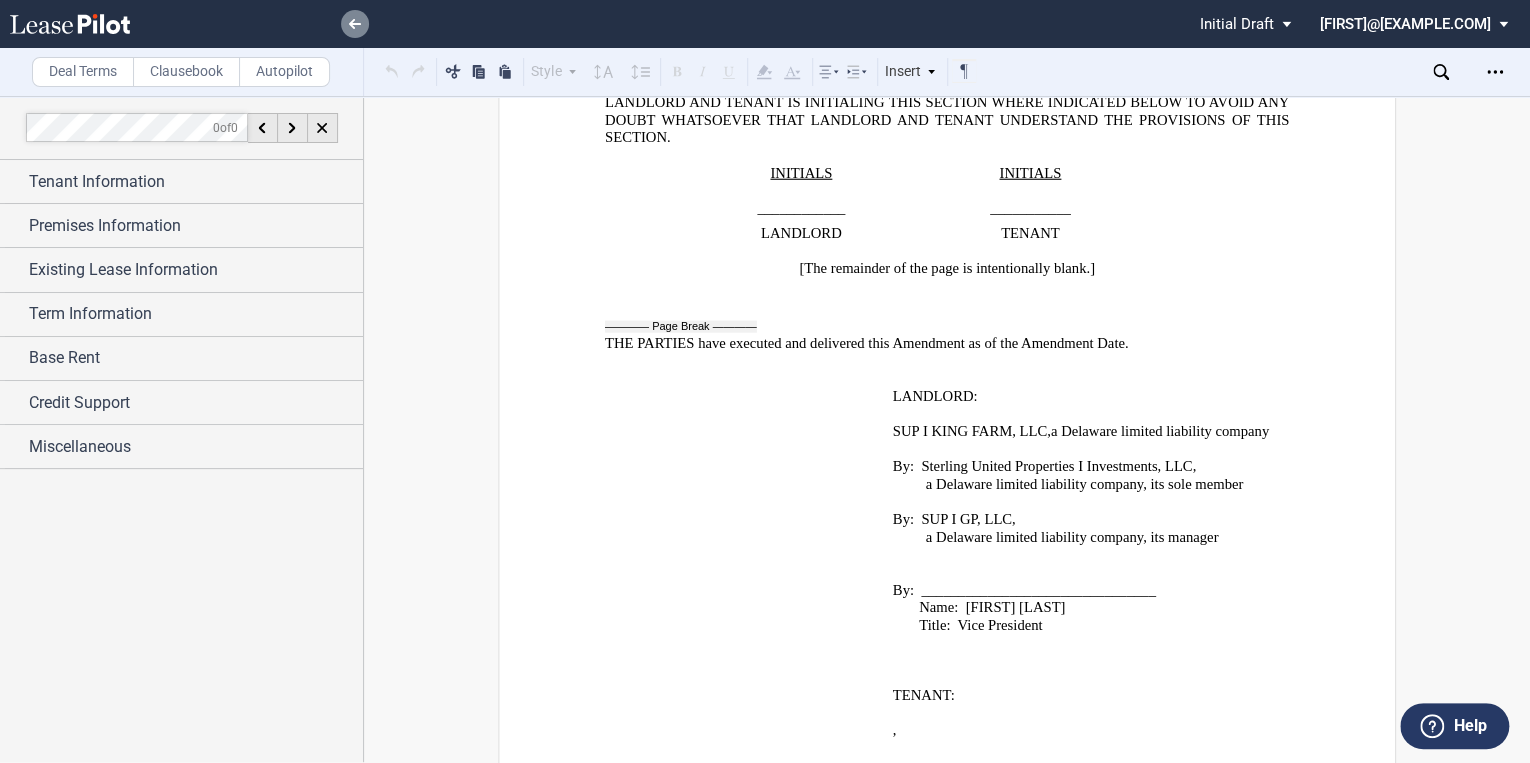 click at bounding box center (355, 24) 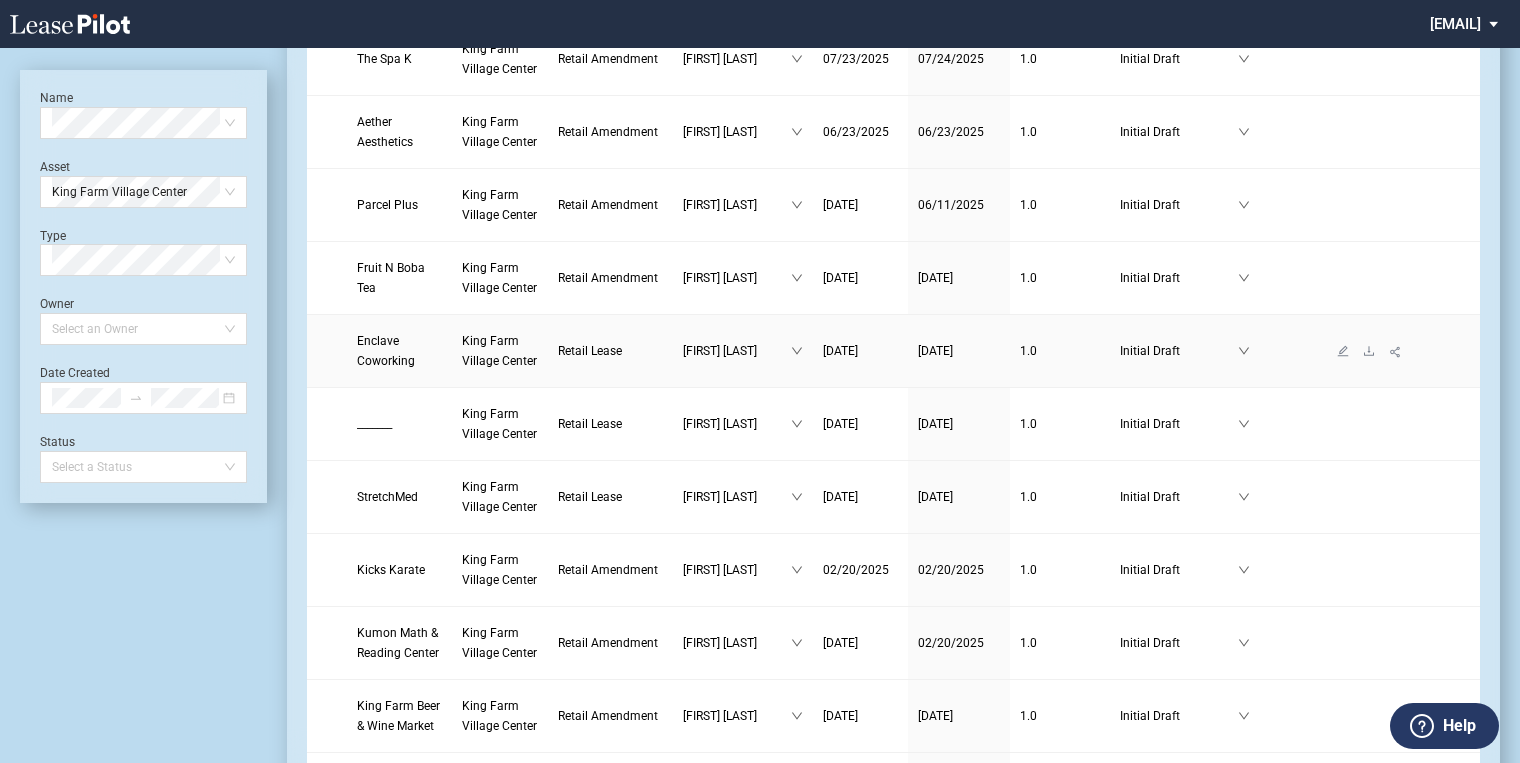 scroll, scrollTop: 240, scrollLeft: 0, axis: vertical 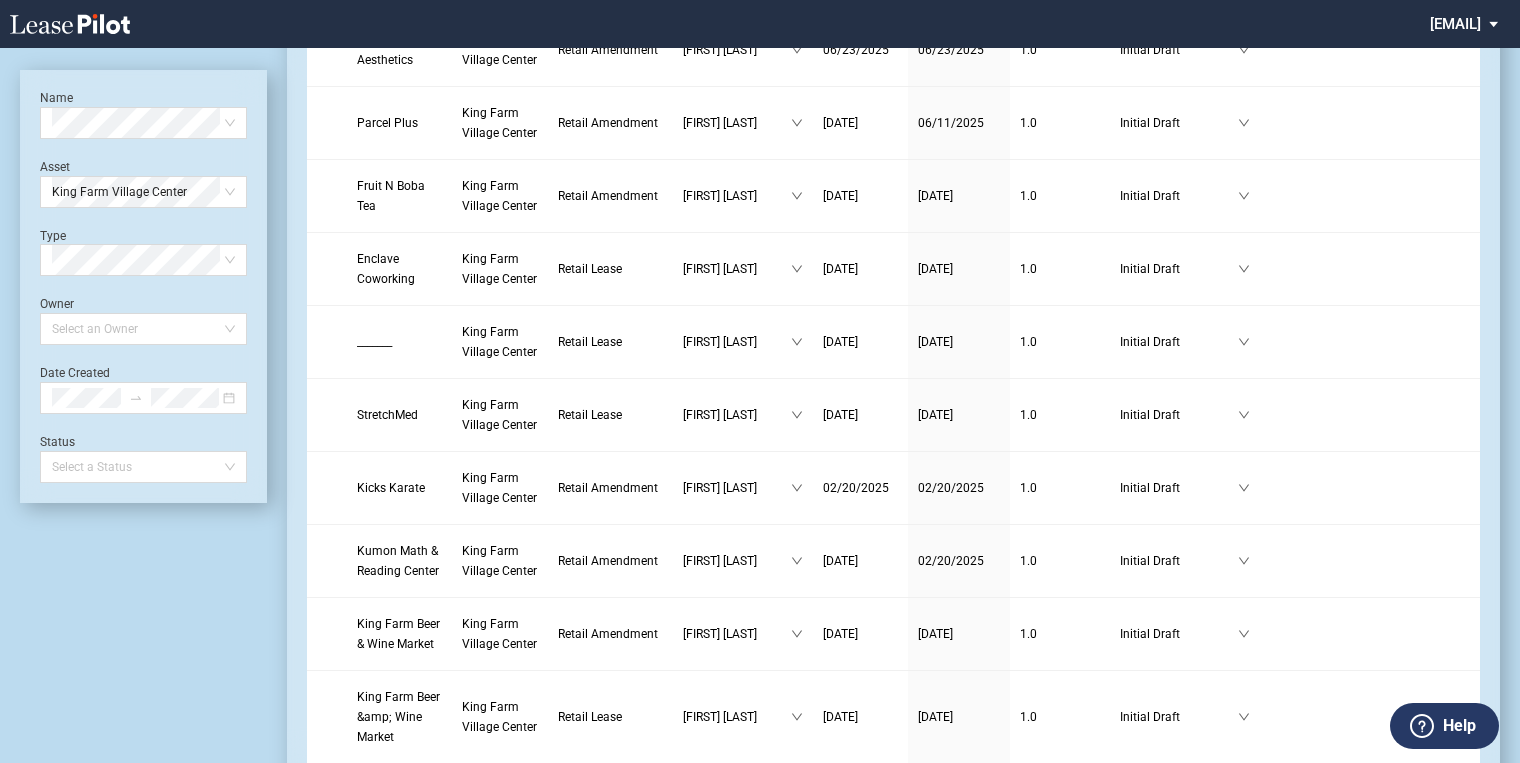 click 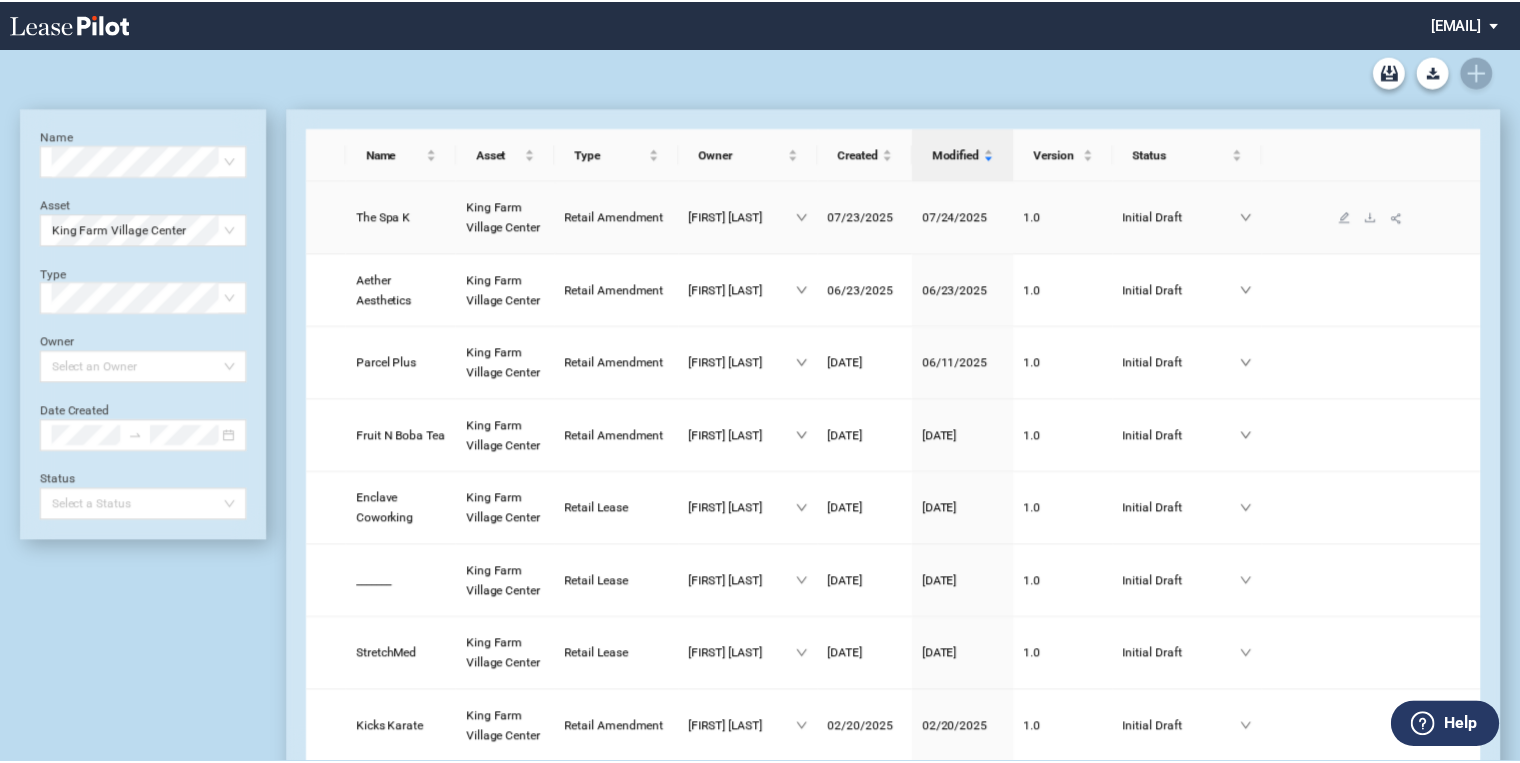 scroll, scrollTop: 0, scrollLeft: 0, axis: both 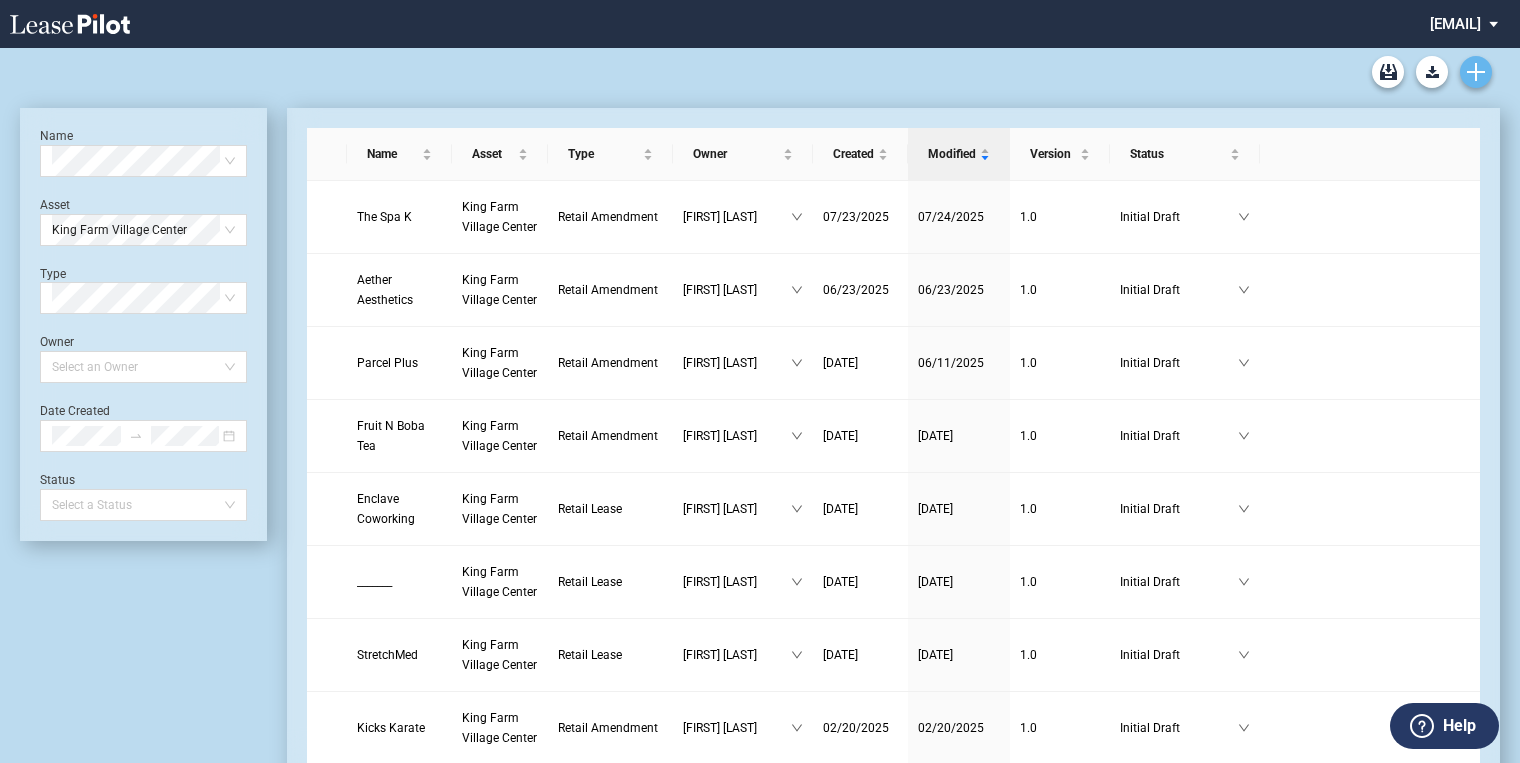 click 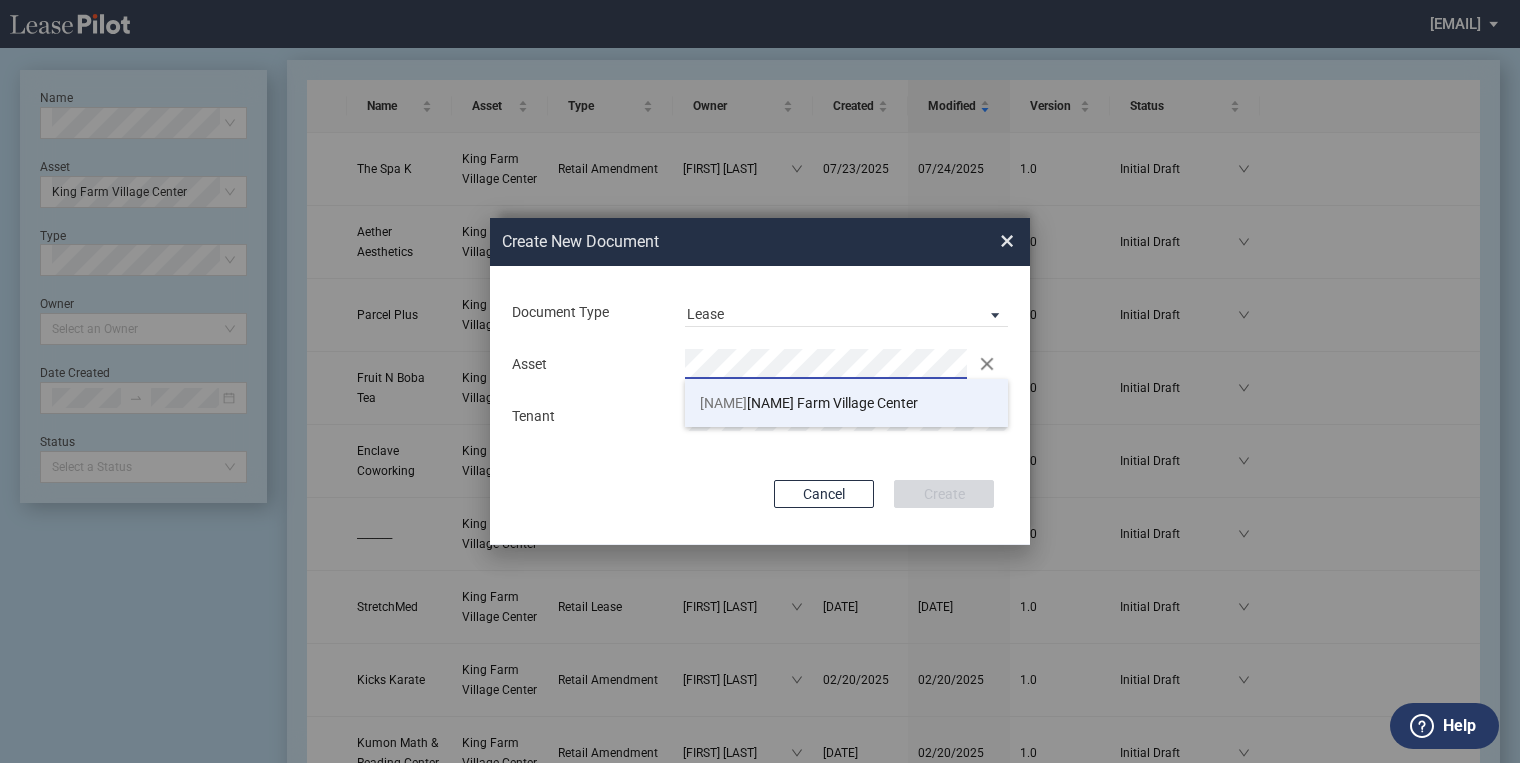 click on "King  Farm Village Center" at bounding box center [809, 403] 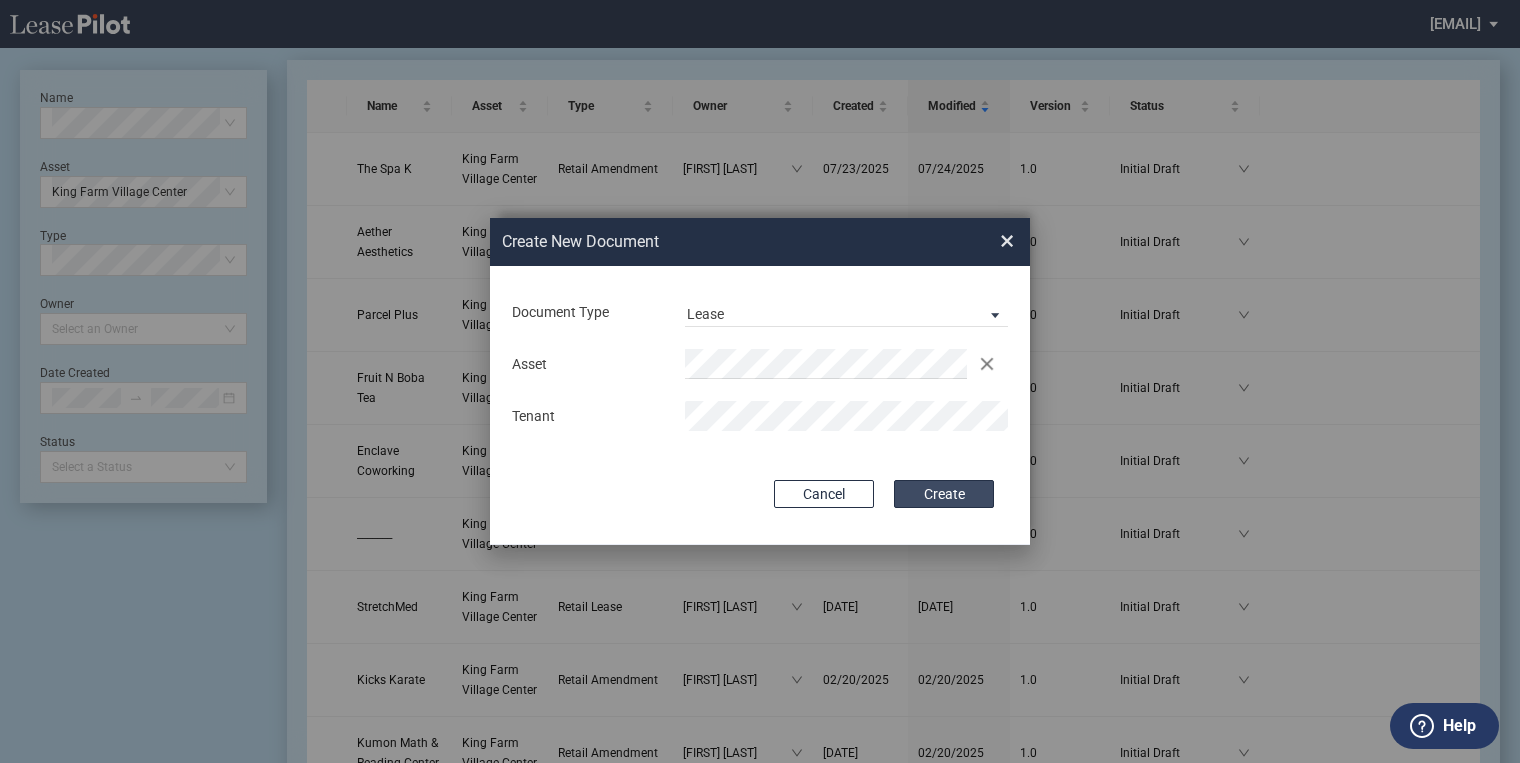 click on "Create" at bounding box center (944, 494) 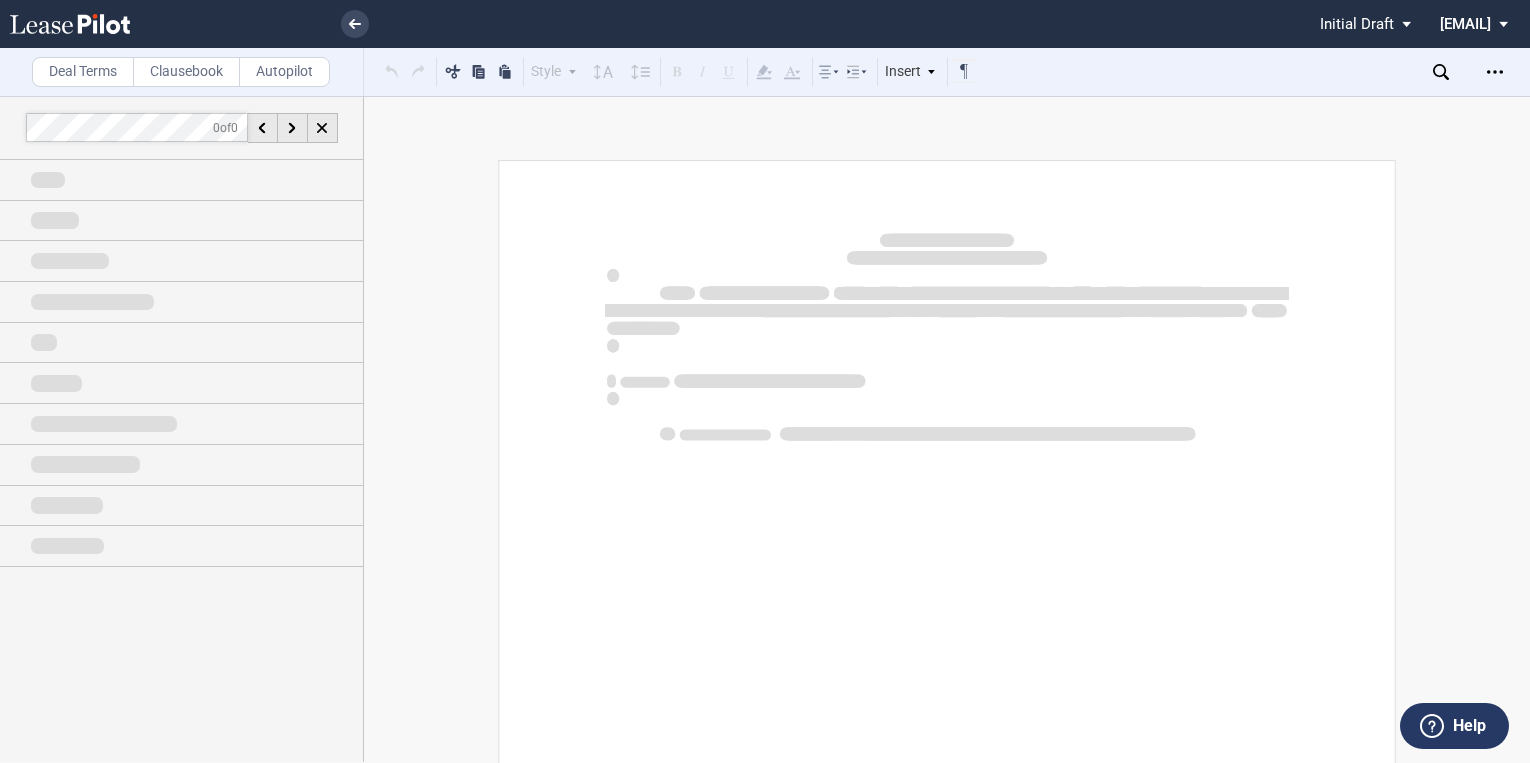 scroll, scrollTop: 0, scrollLeft: 0, axis: both 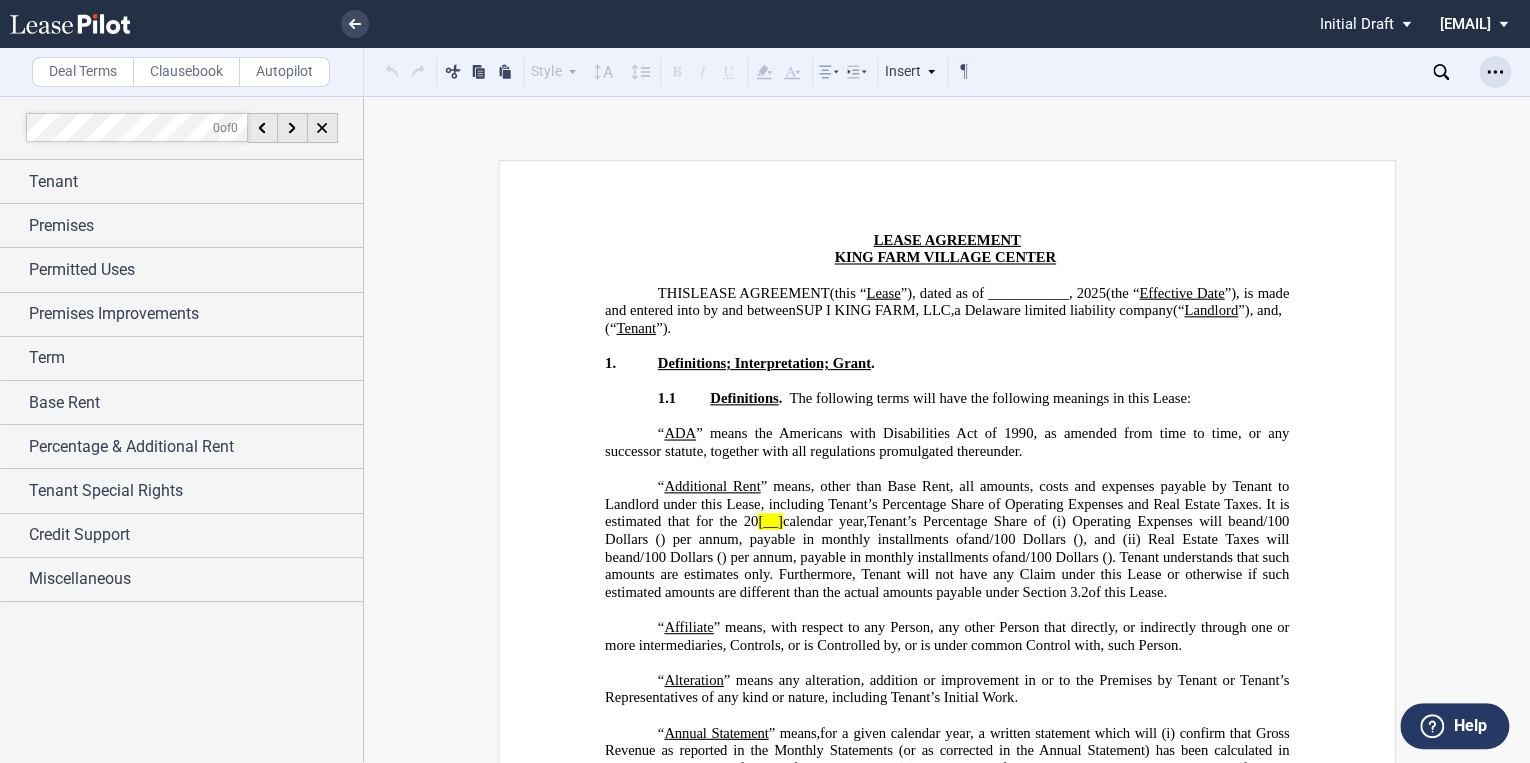 click 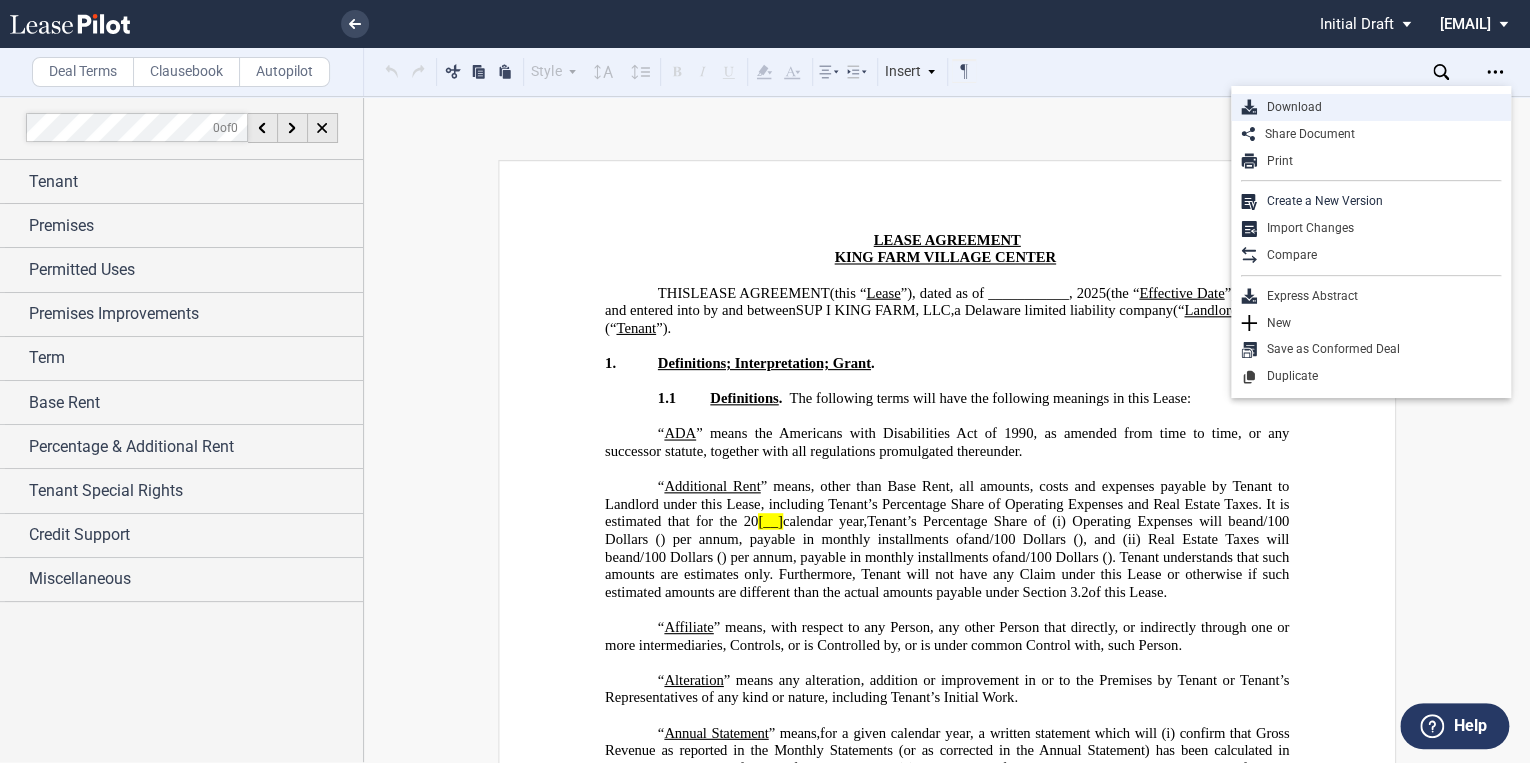 click on "Download" at bounding box center [1379, 107] 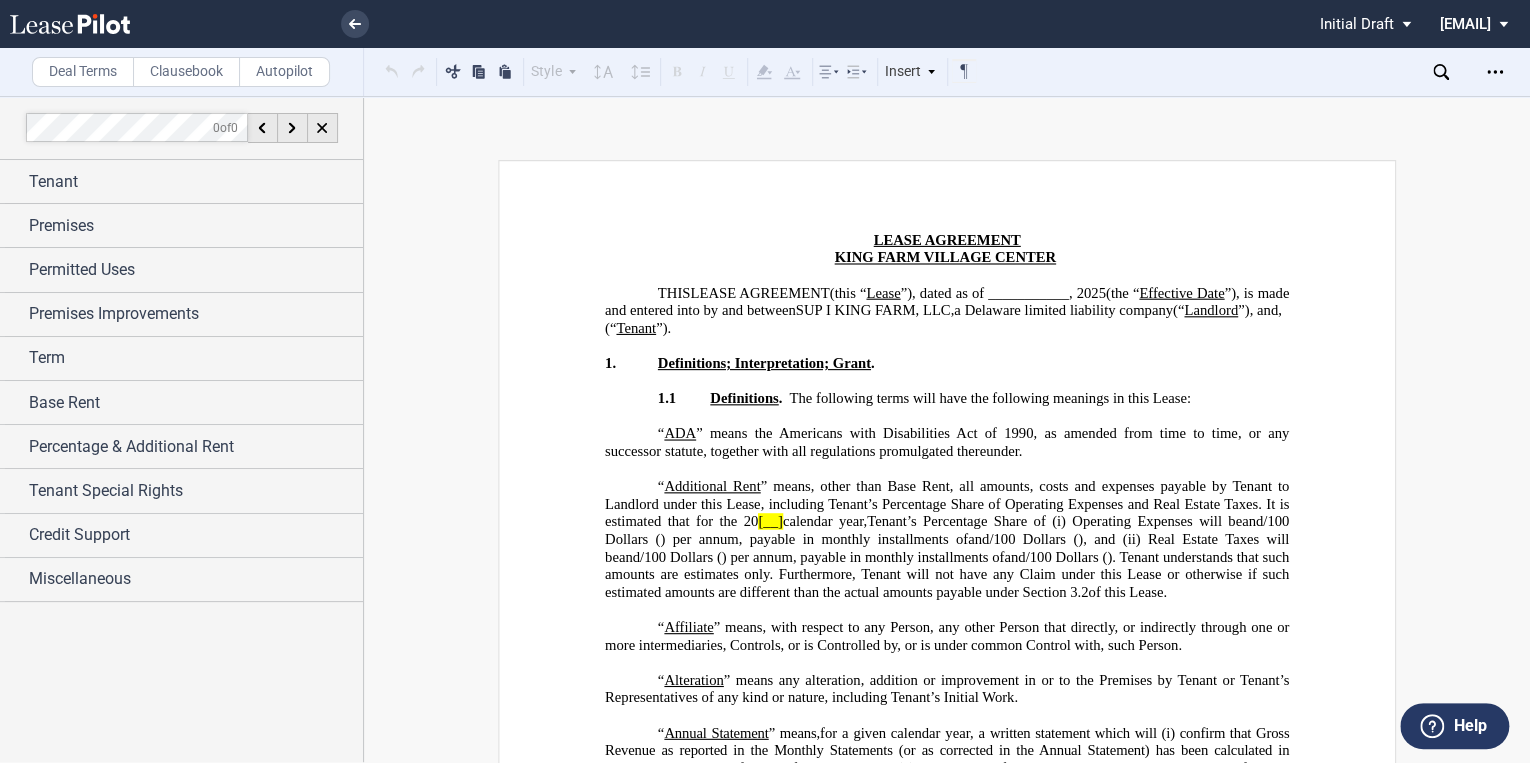 click 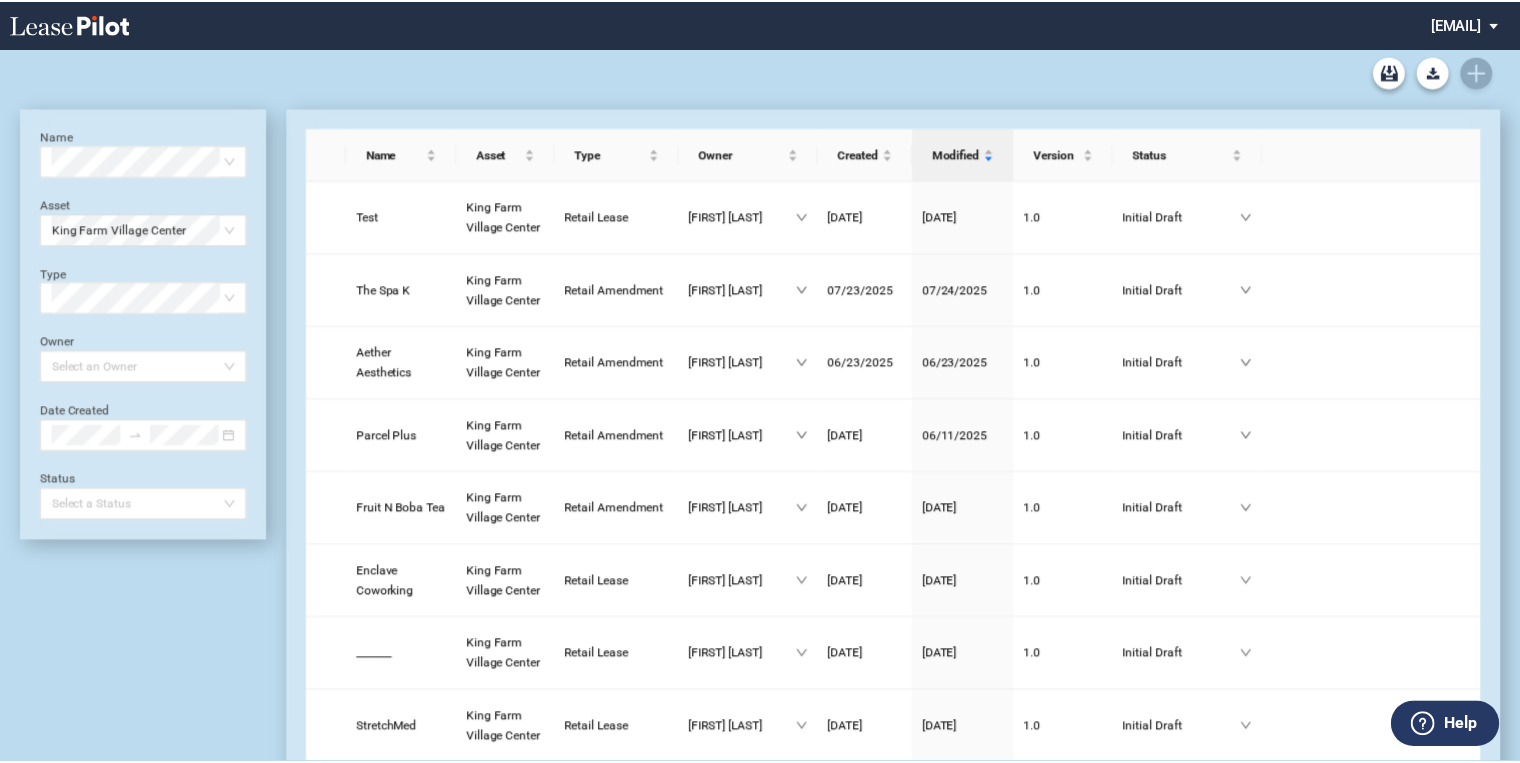 scroll, scrollTop: 0, scrollLeft: 0, axis: both 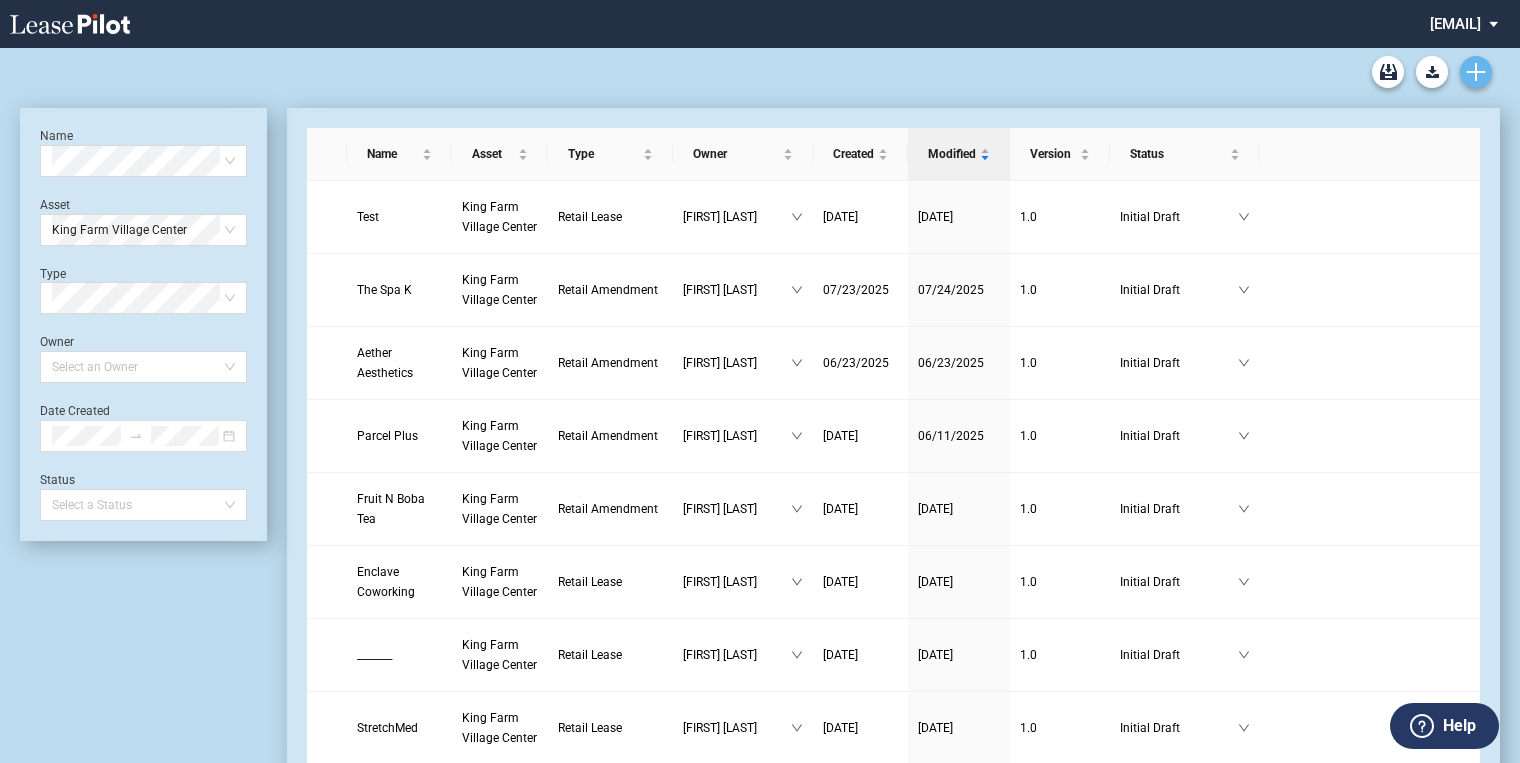 click 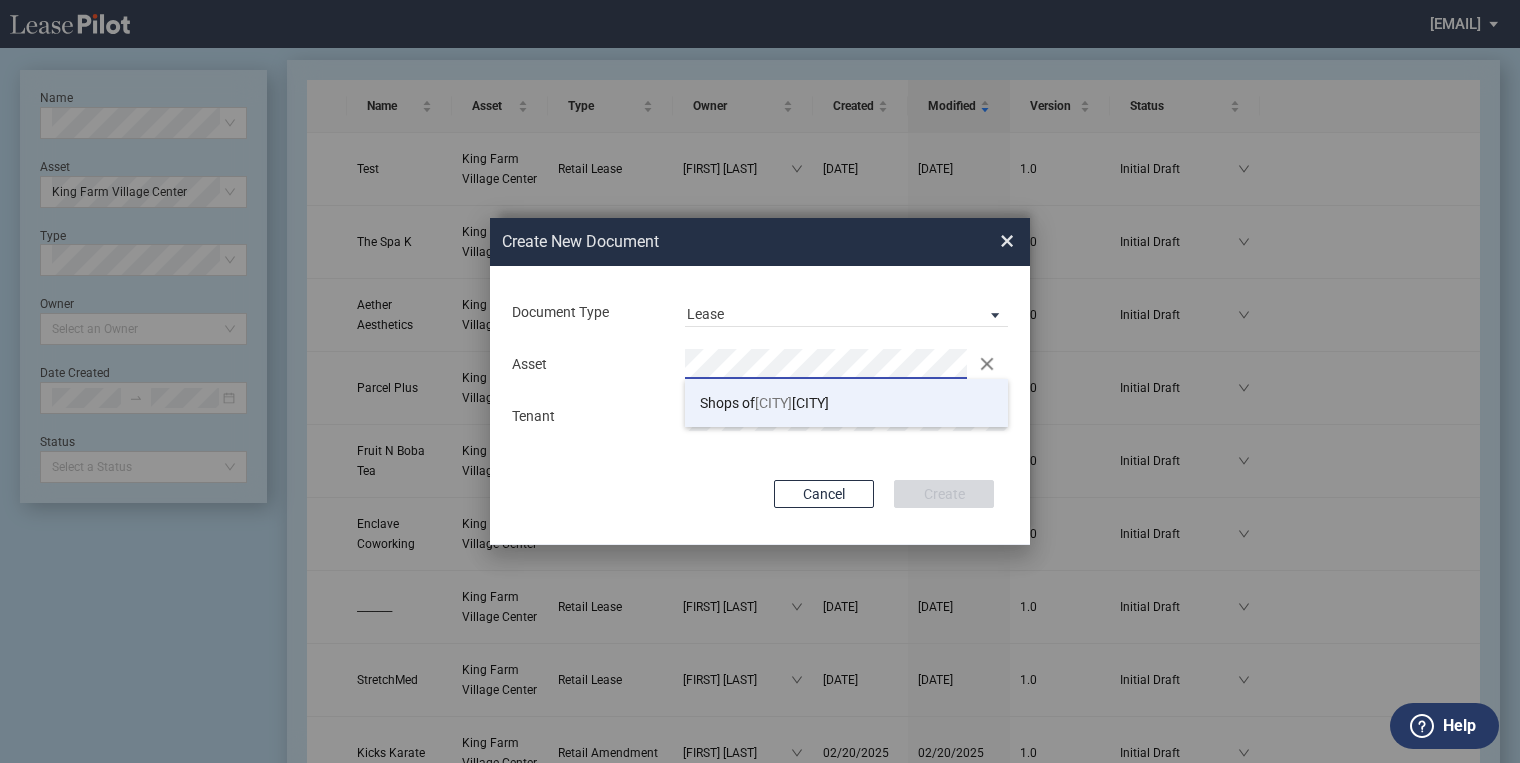 click on "Shops of  Kenda ll" at bounding box center (764, 403) 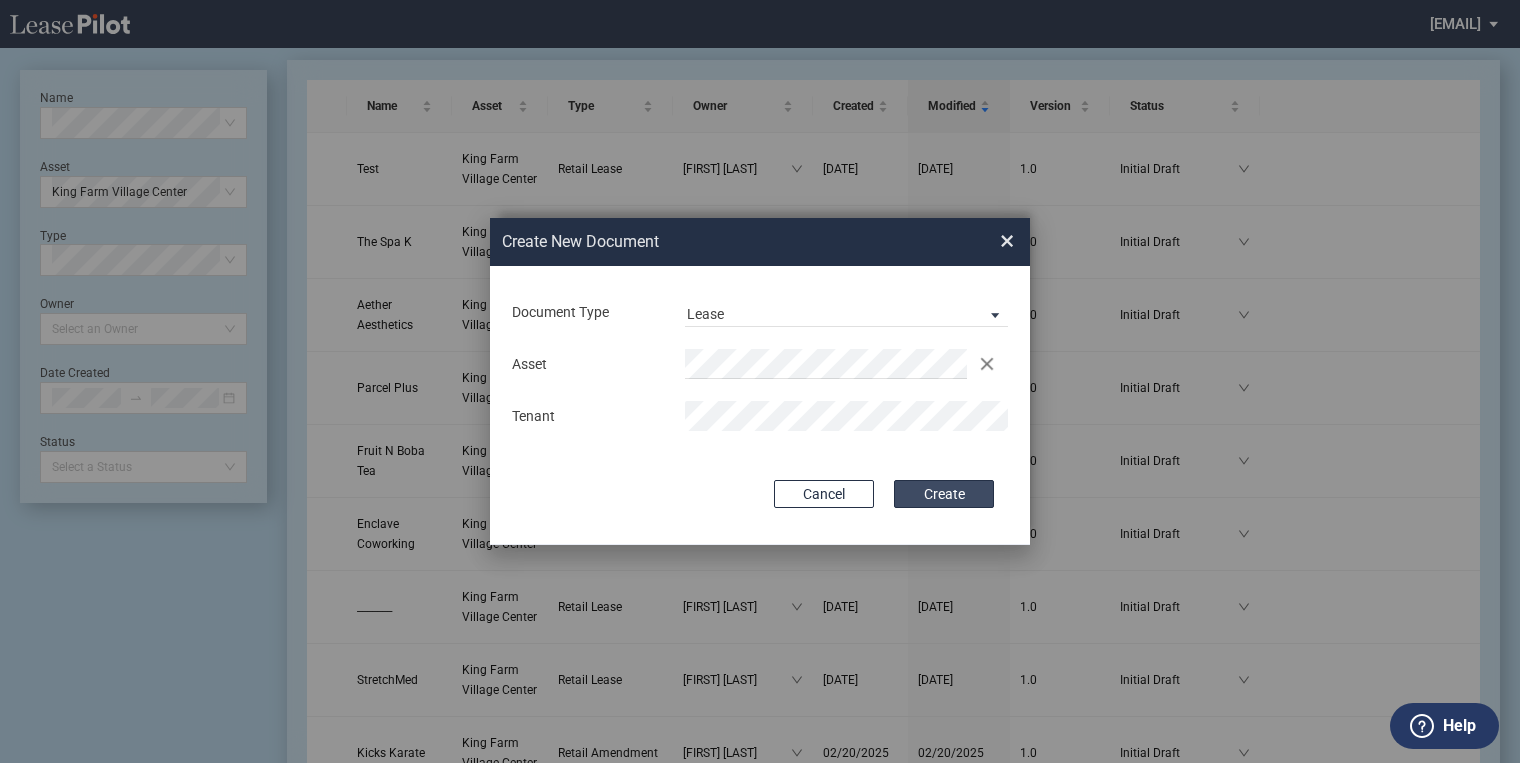 click on "Create" at bounding box center (944, 494) 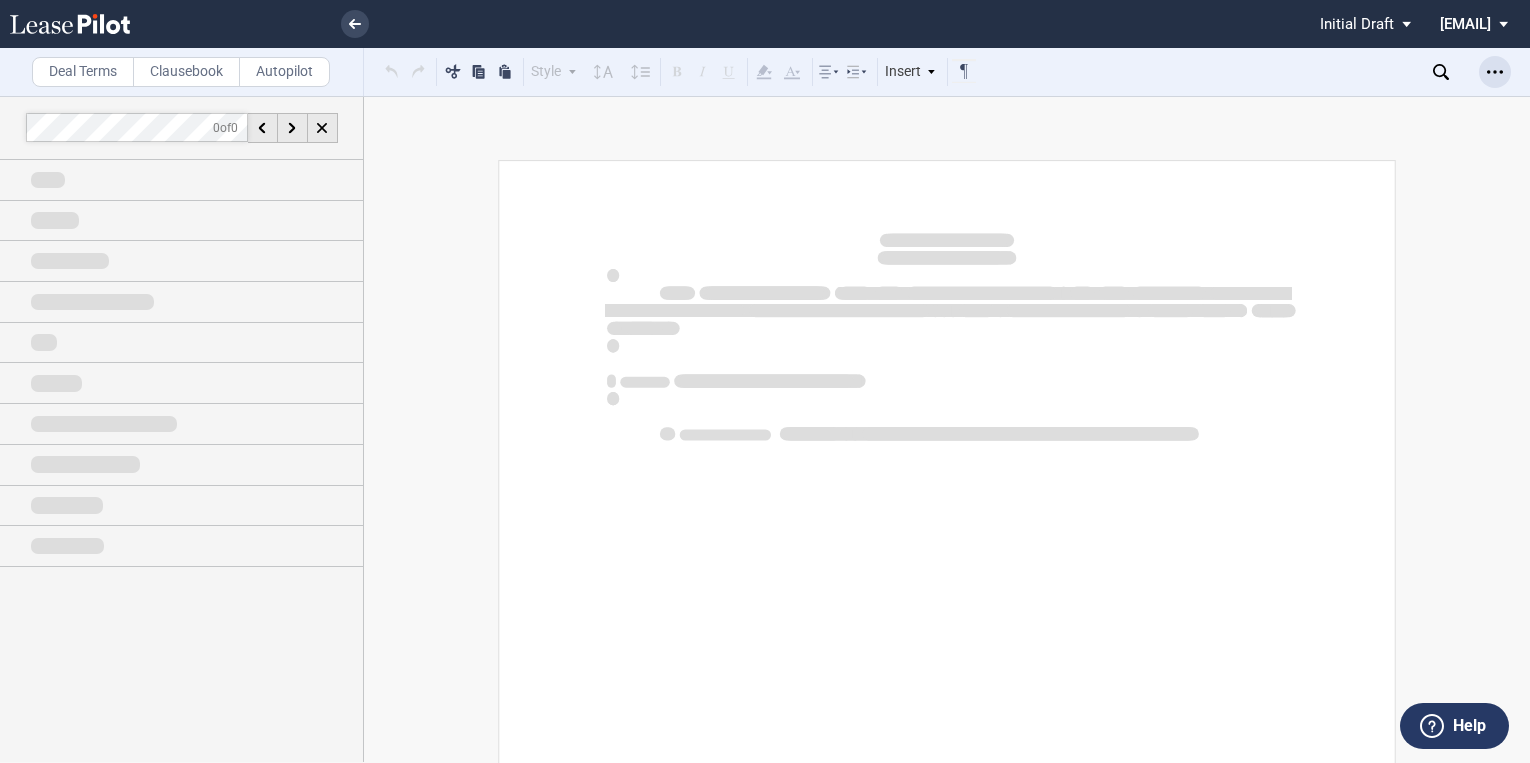 scroll, scrollTop: 0, scrollLeft: 0, axis: both 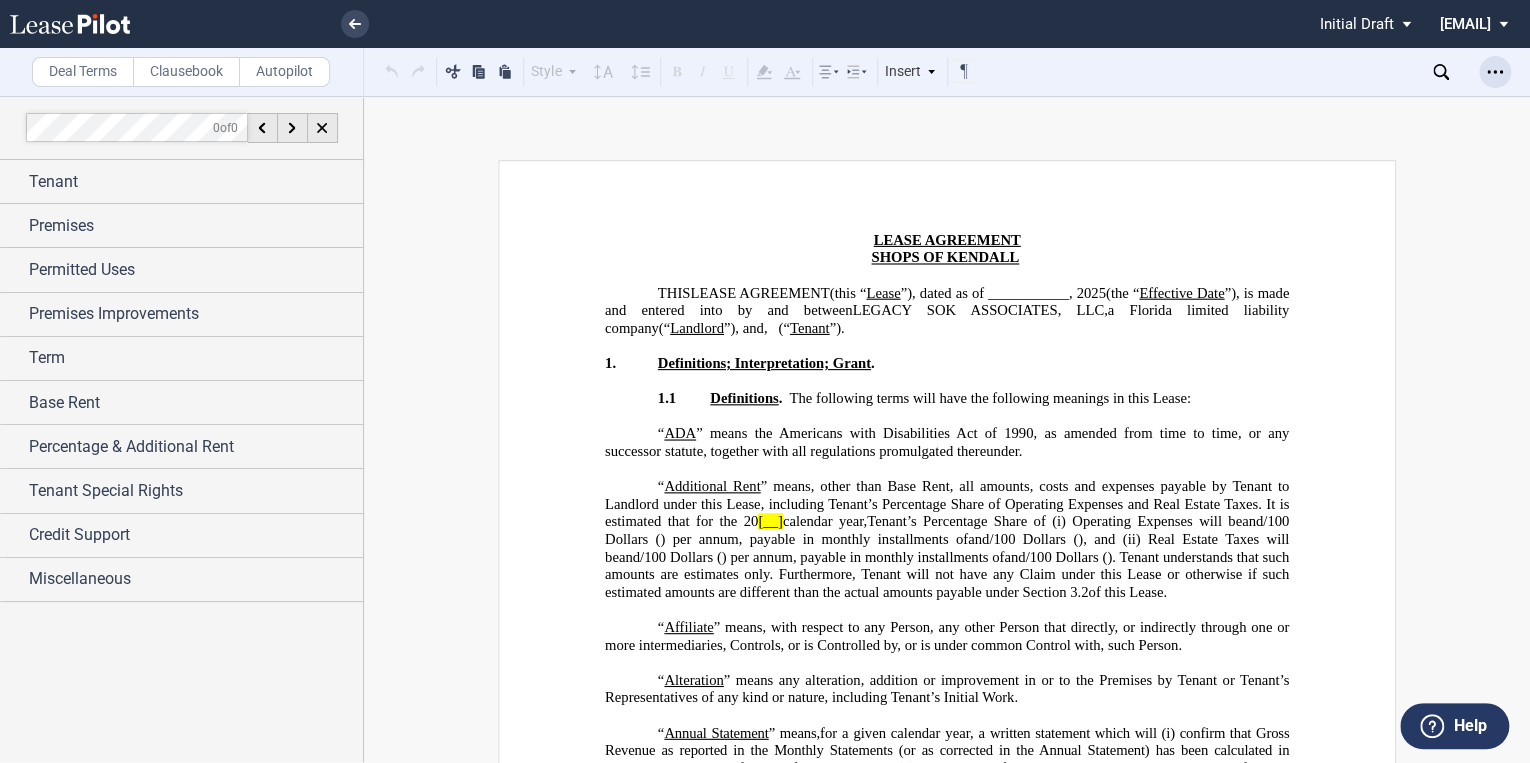 click 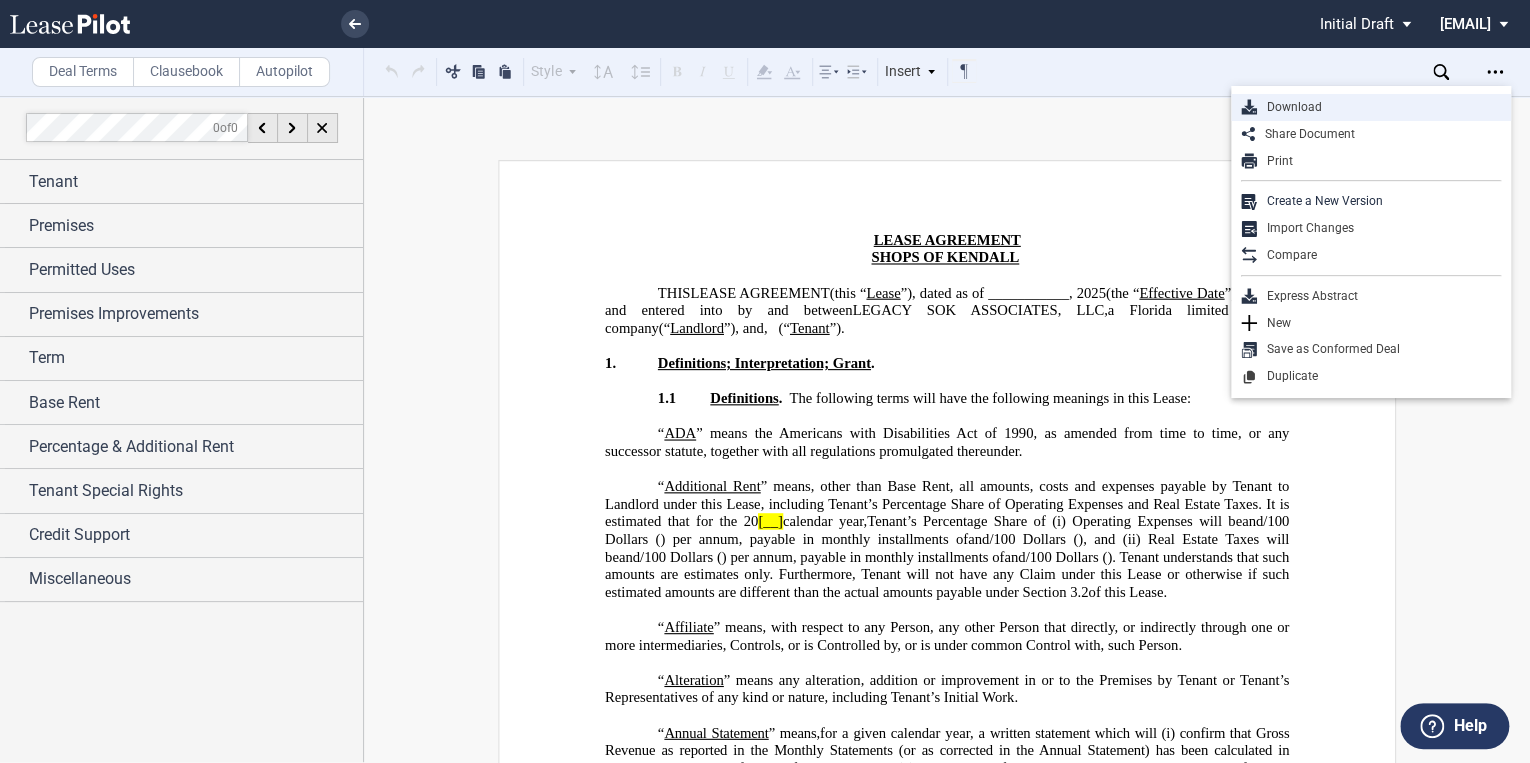 click on "Download" at bounding box center [1379, 107] 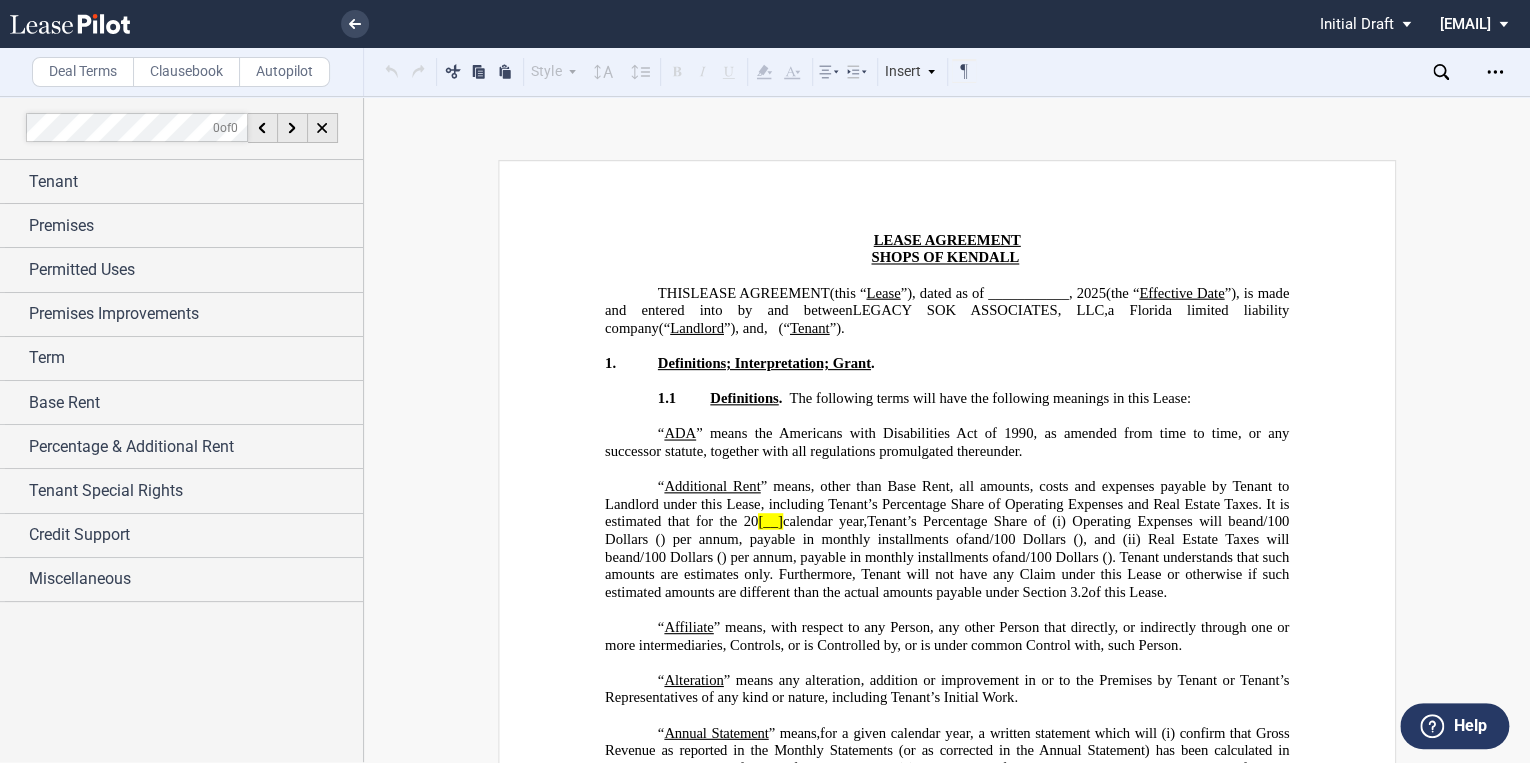 click 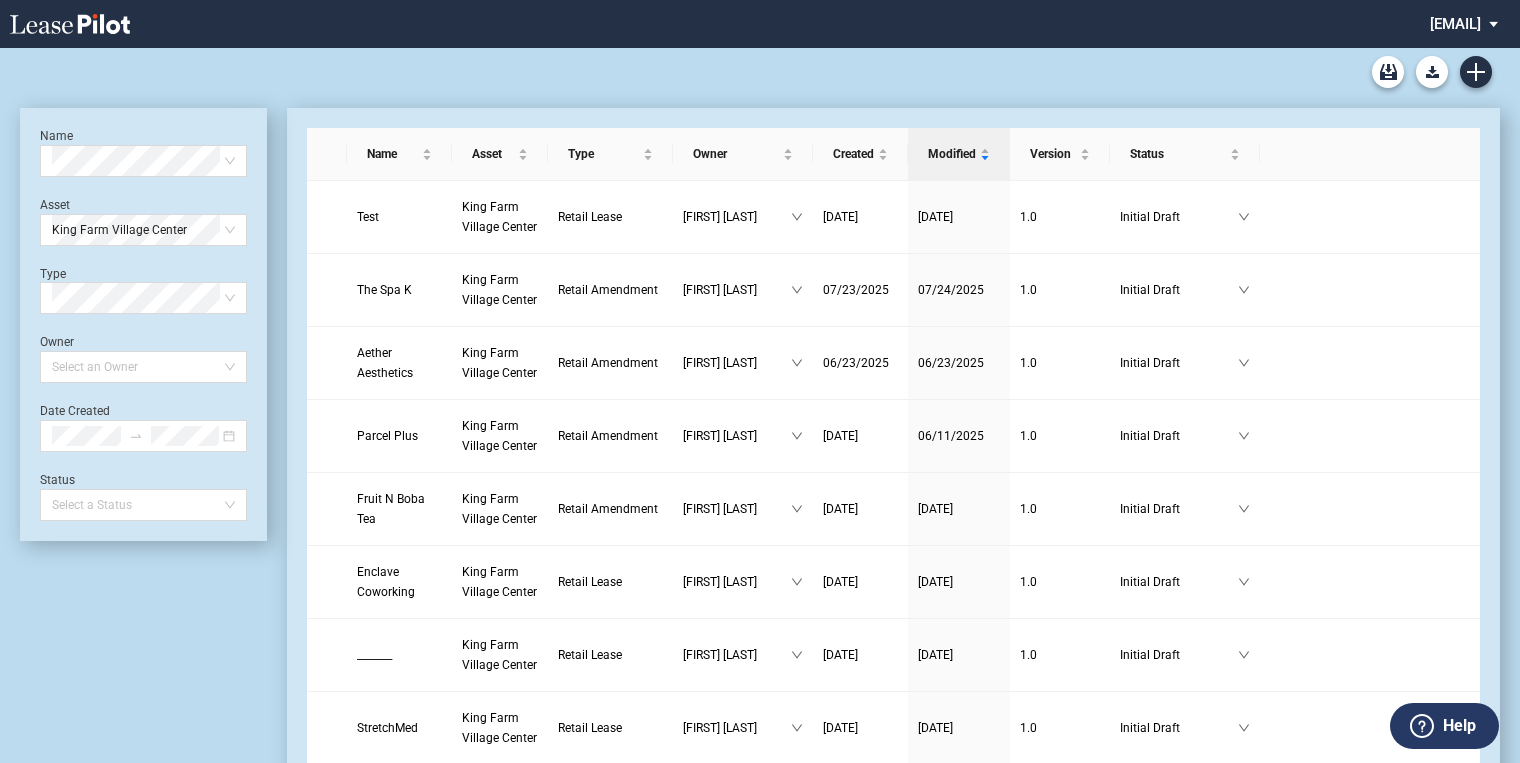 scroll, scrollTop: 0, scrollLeft: 0, axis: both 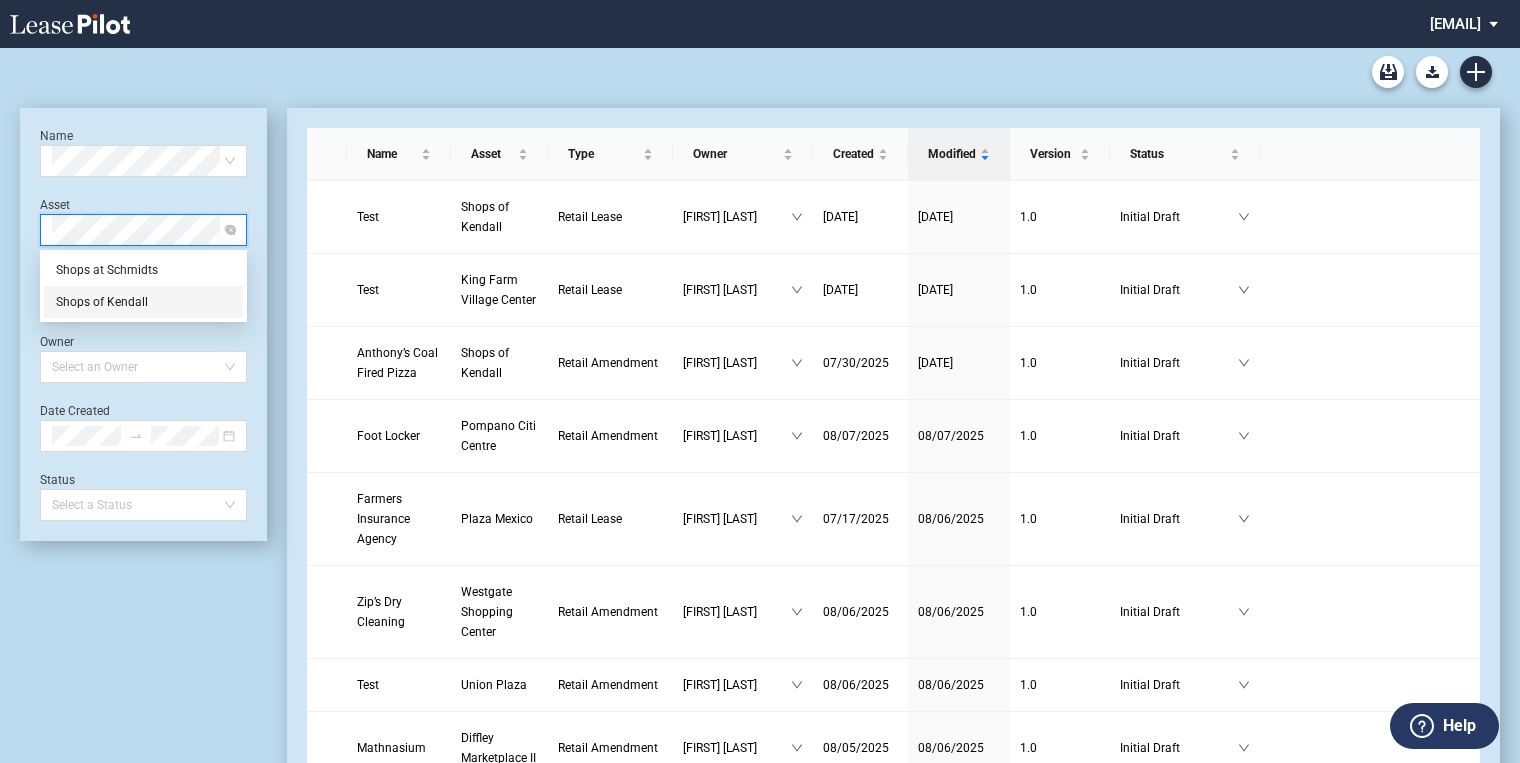 click on "Shops of Kendall" at bounding box center (143, 302) 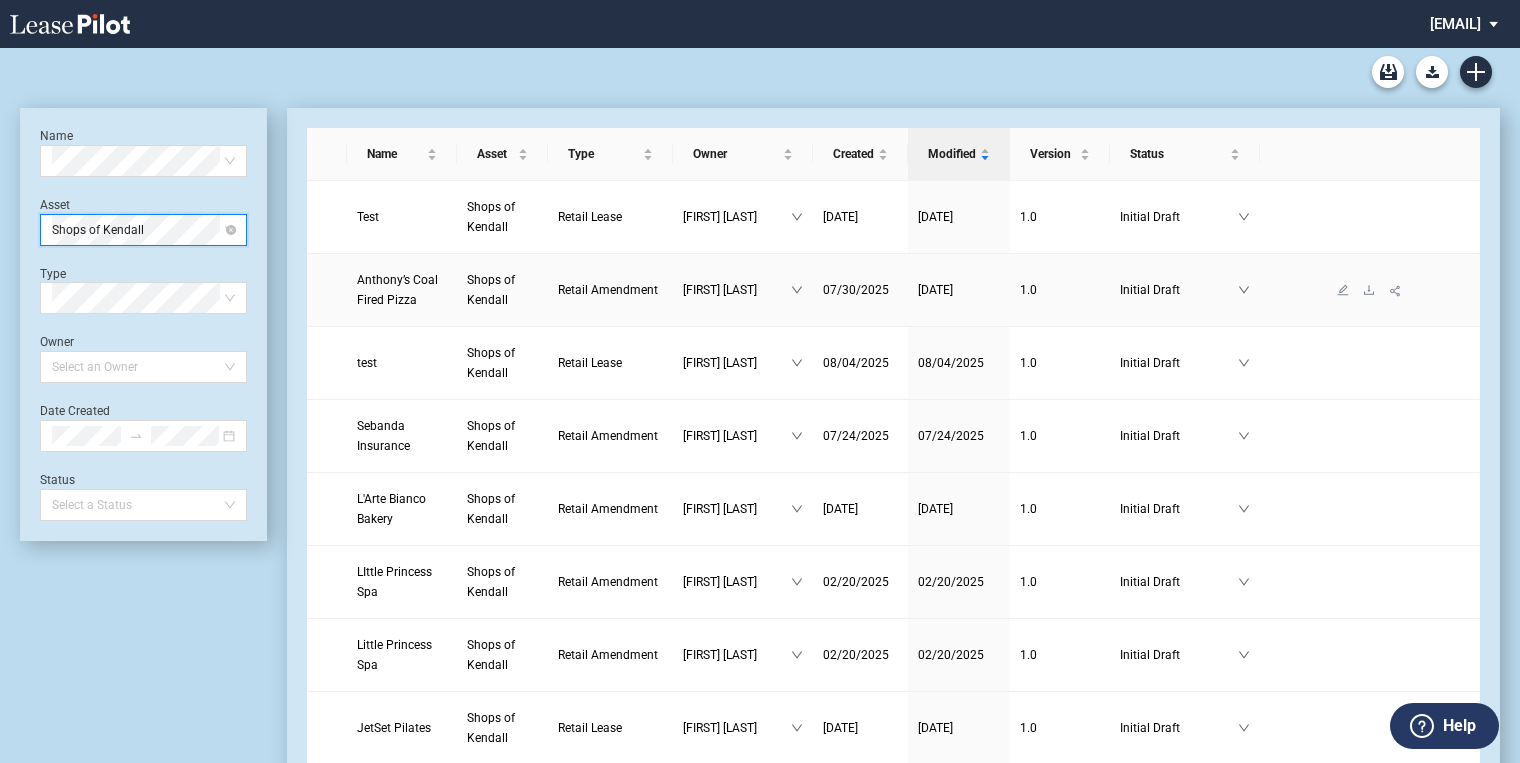 click on "Retail Amendment" at bounding box center [608, 290] 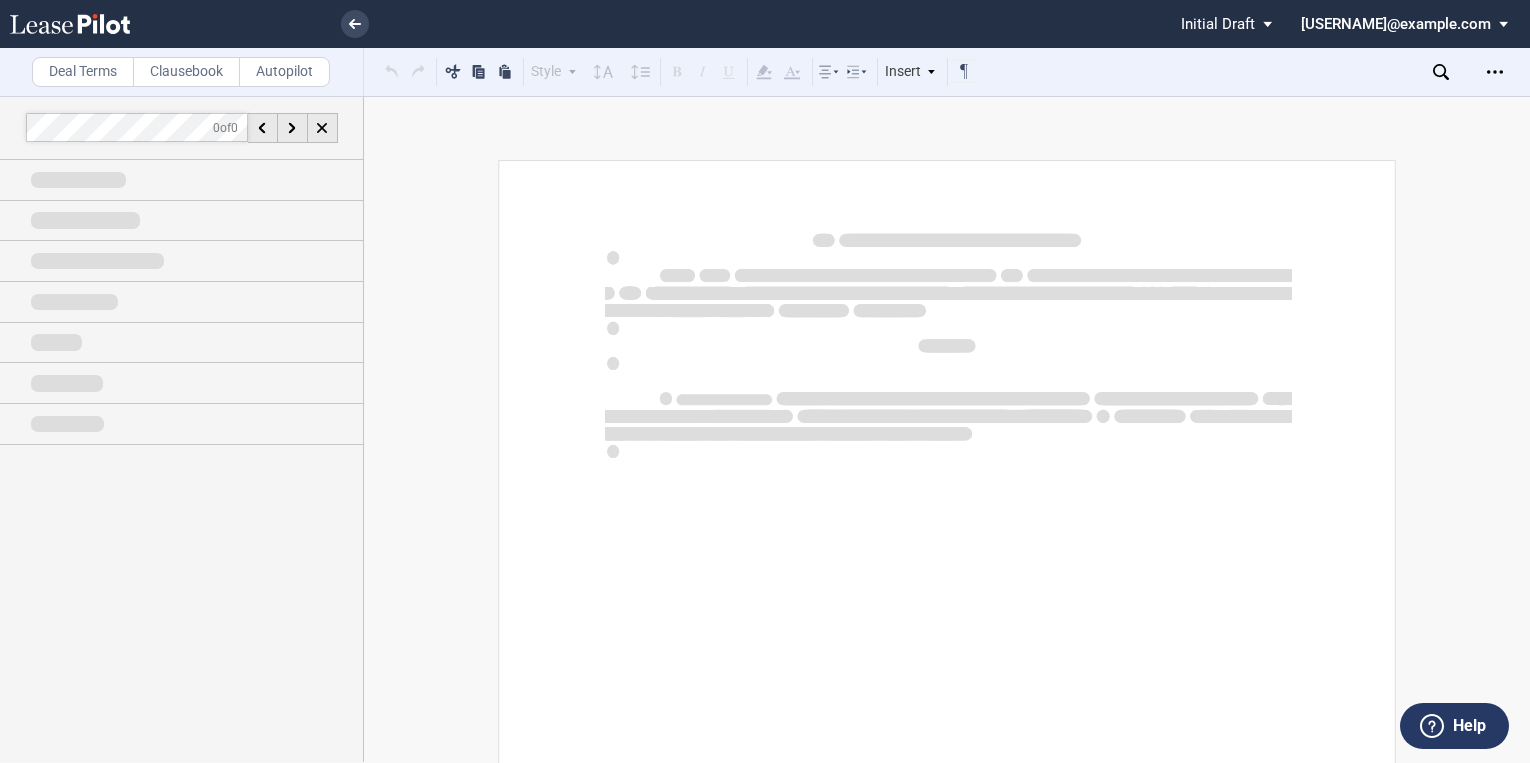 scroll, scrollTop: 0, scrollLeft: 0, axis: both 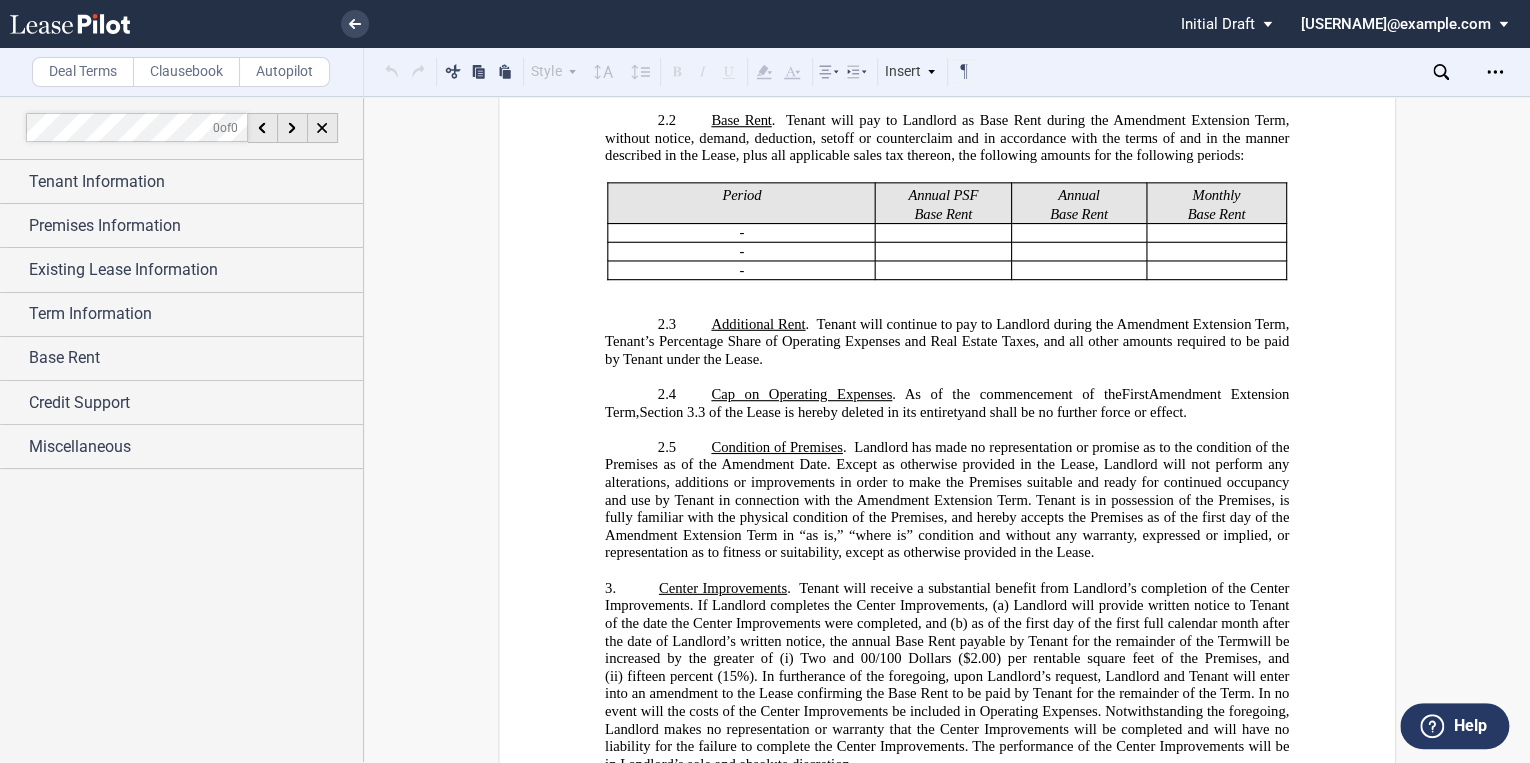 click on "Clausebook" at bounding box center (186, 72) 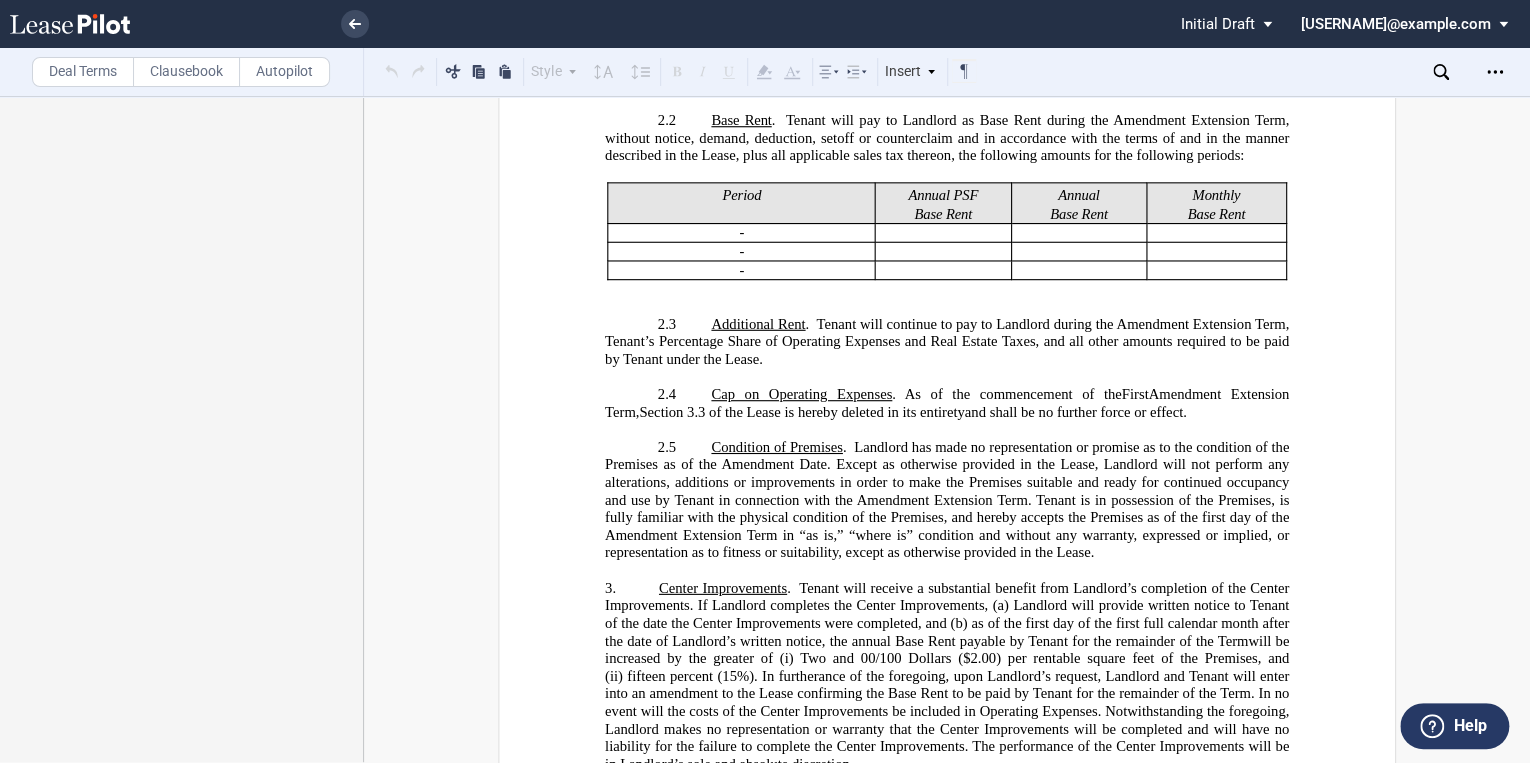 click on "Deal Terms" at bounding box center (83, 72) 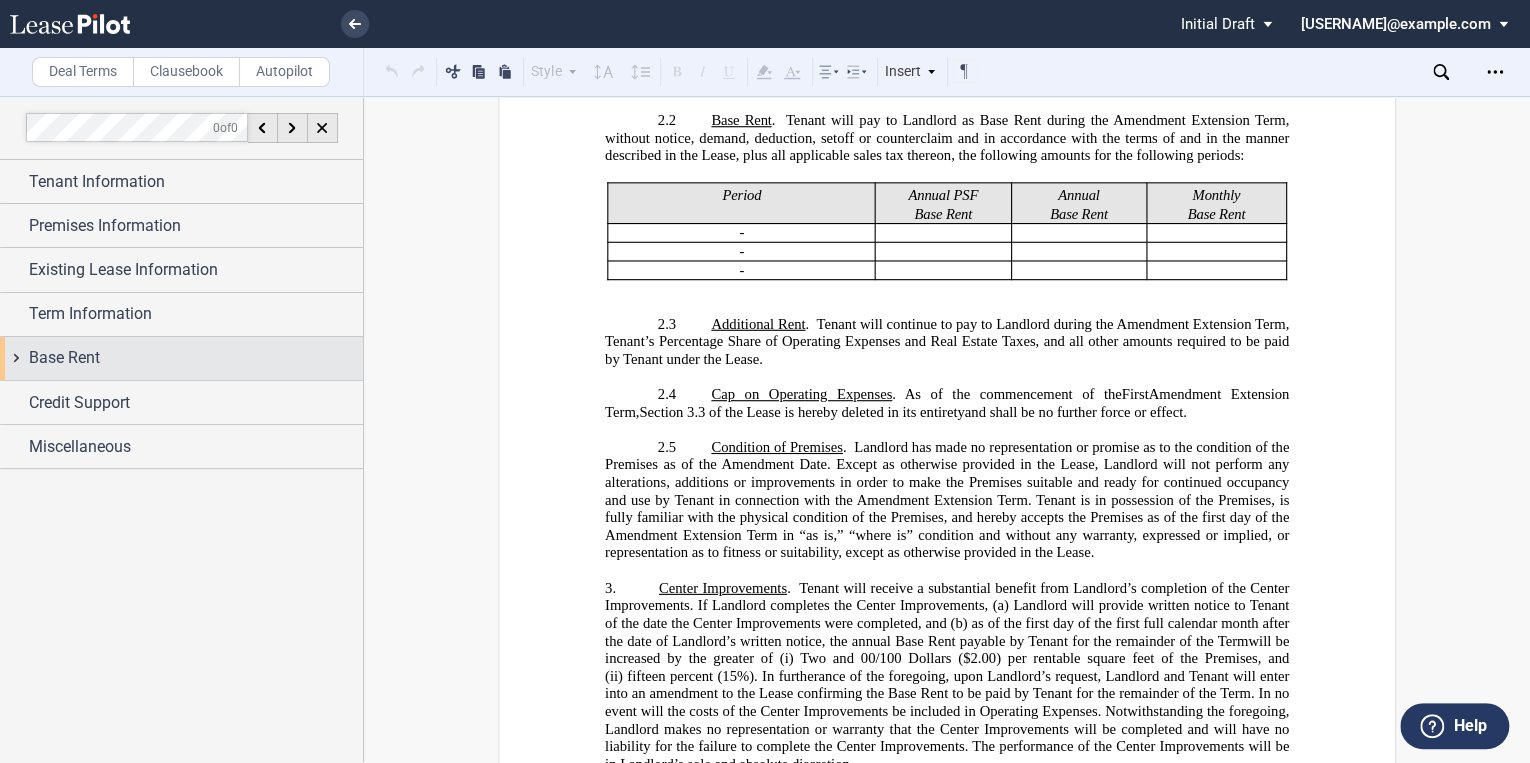 click on "Base Rent" at bounding box center (181, 358) 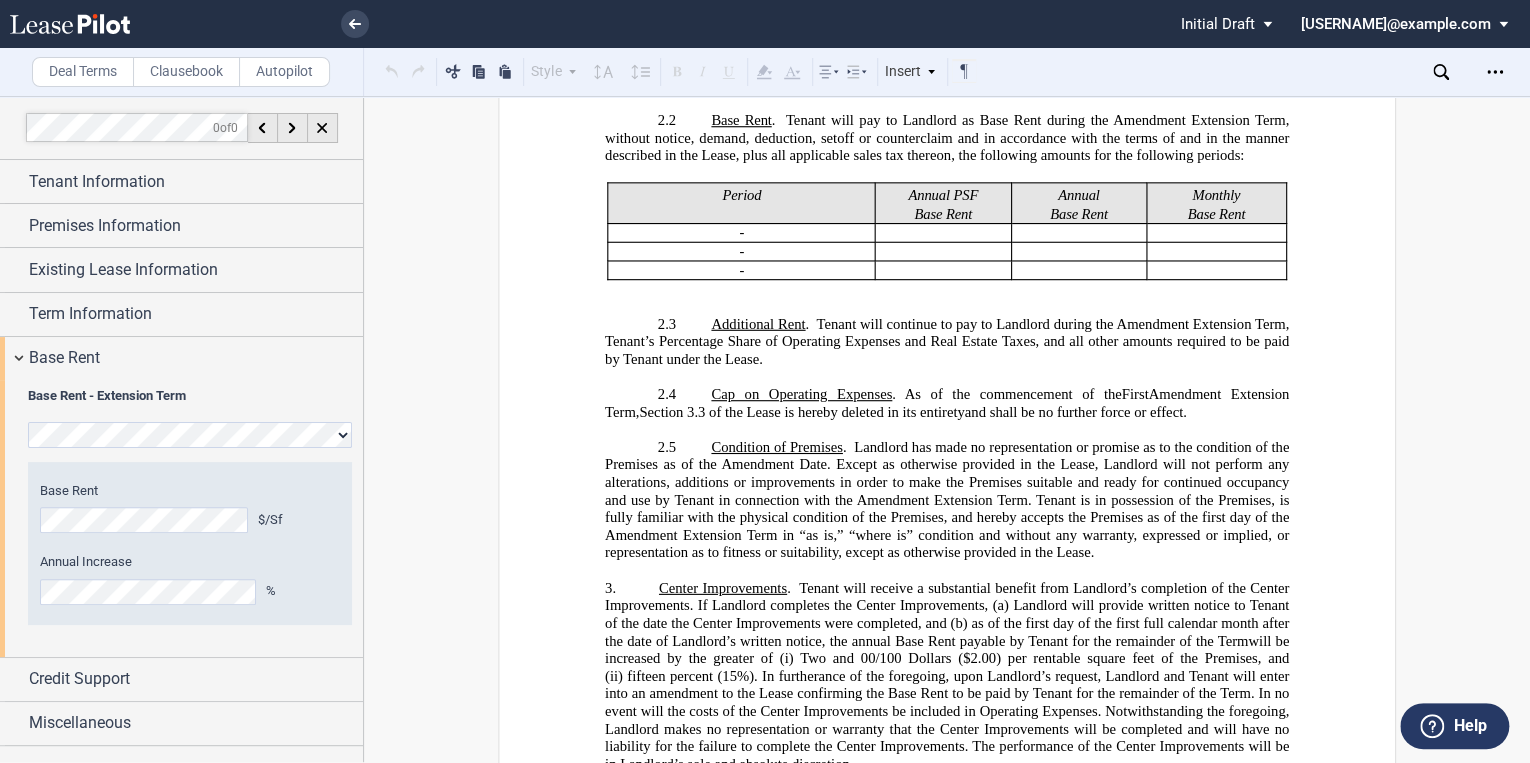 click 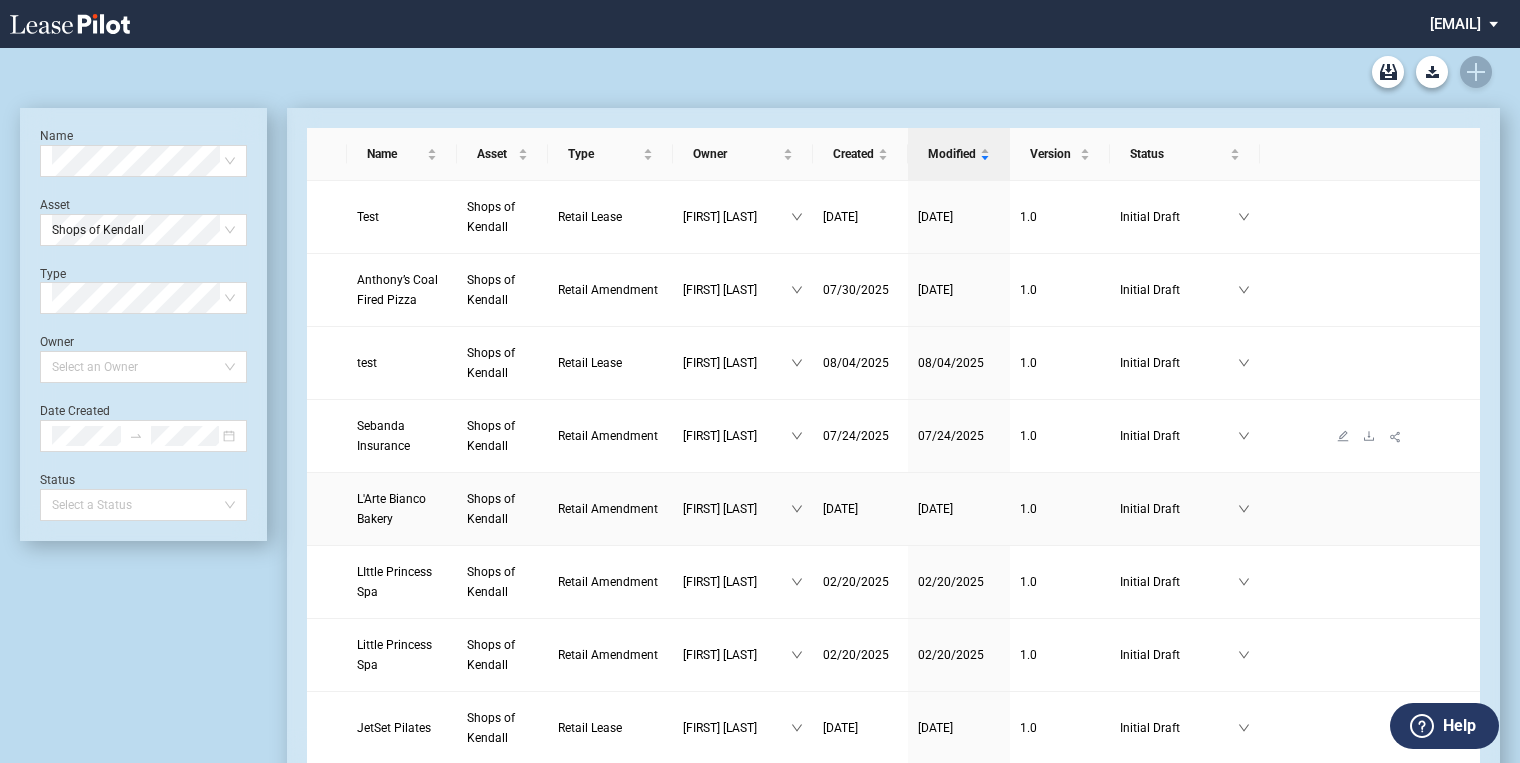 scroll, scrollTop: 0, scrollLeft: 0, axis: both 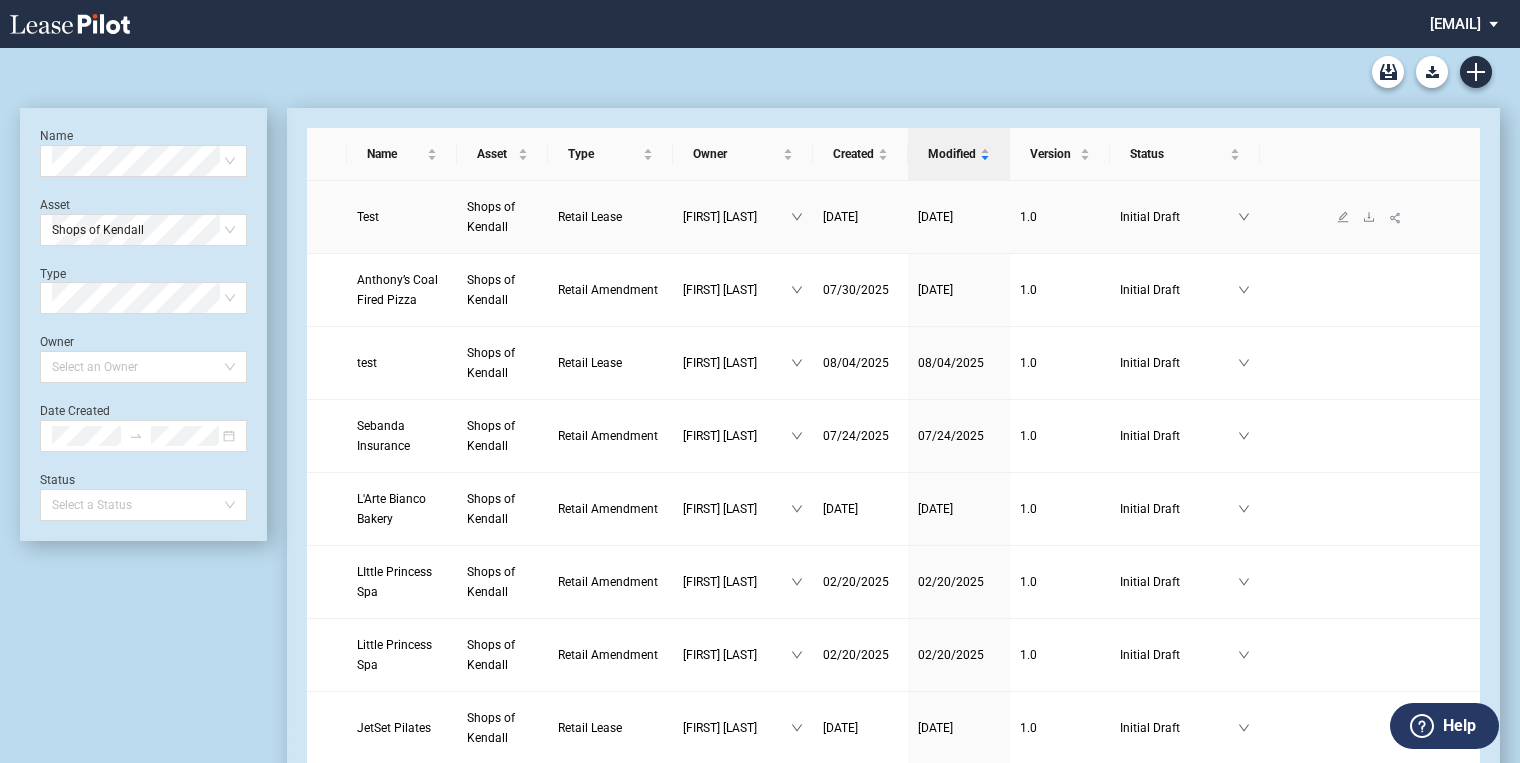 click on "Shops of Kendall" at bounding box center [502, 217] 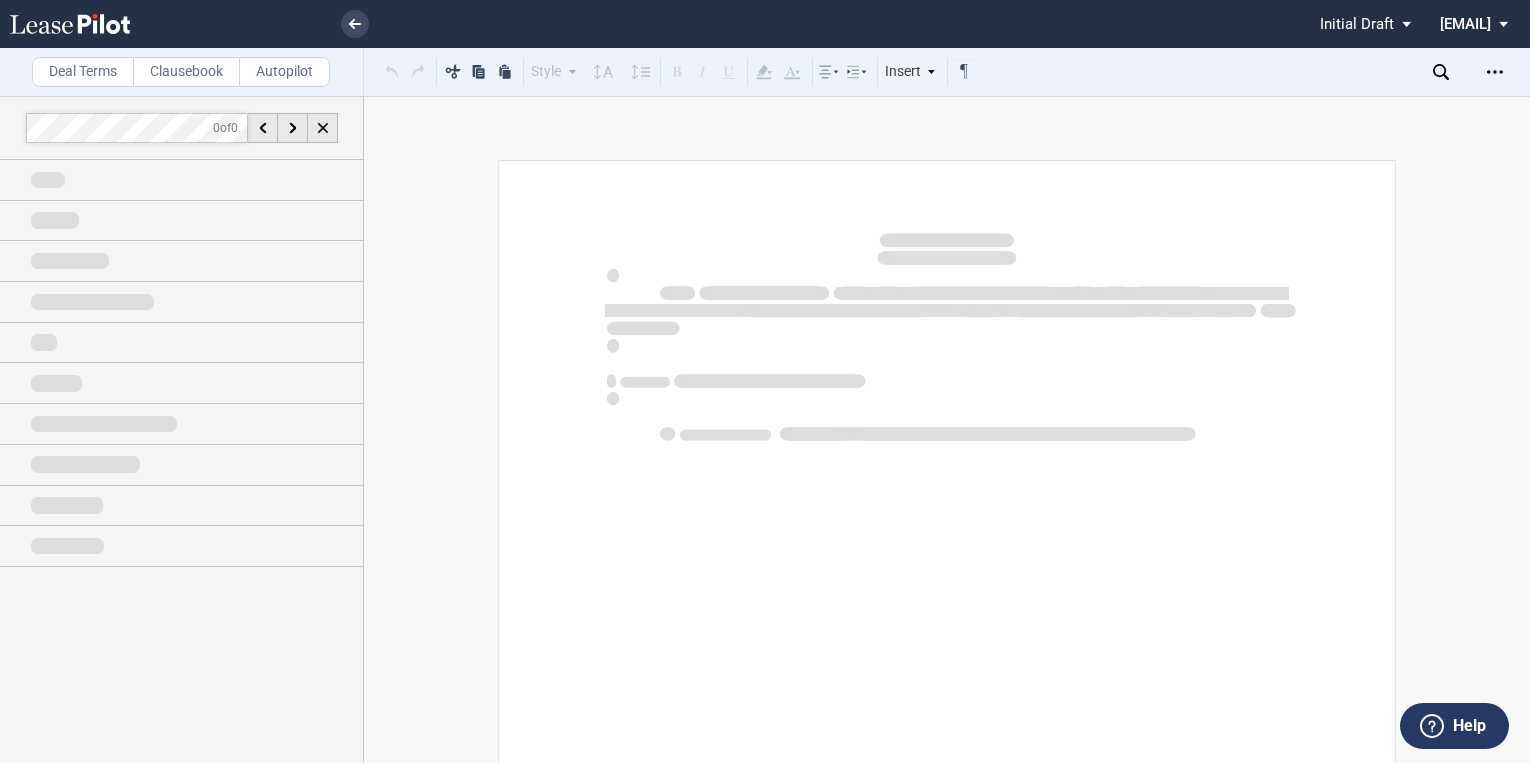 scroll, scrollTop: 0, scrollLeft: 0, axis: both 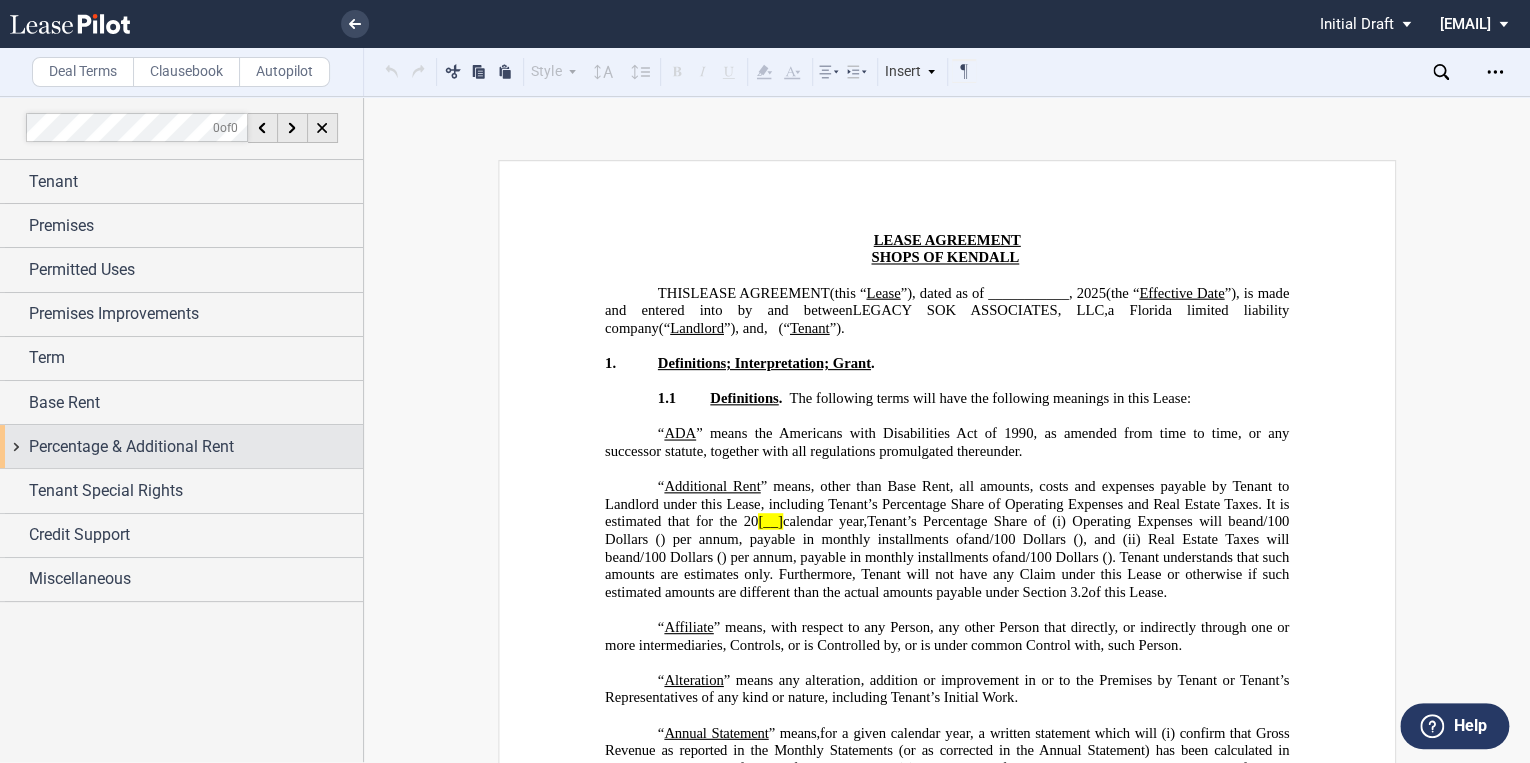 click on "Percentage & Additional Rent" at bounding box center [181, 446] 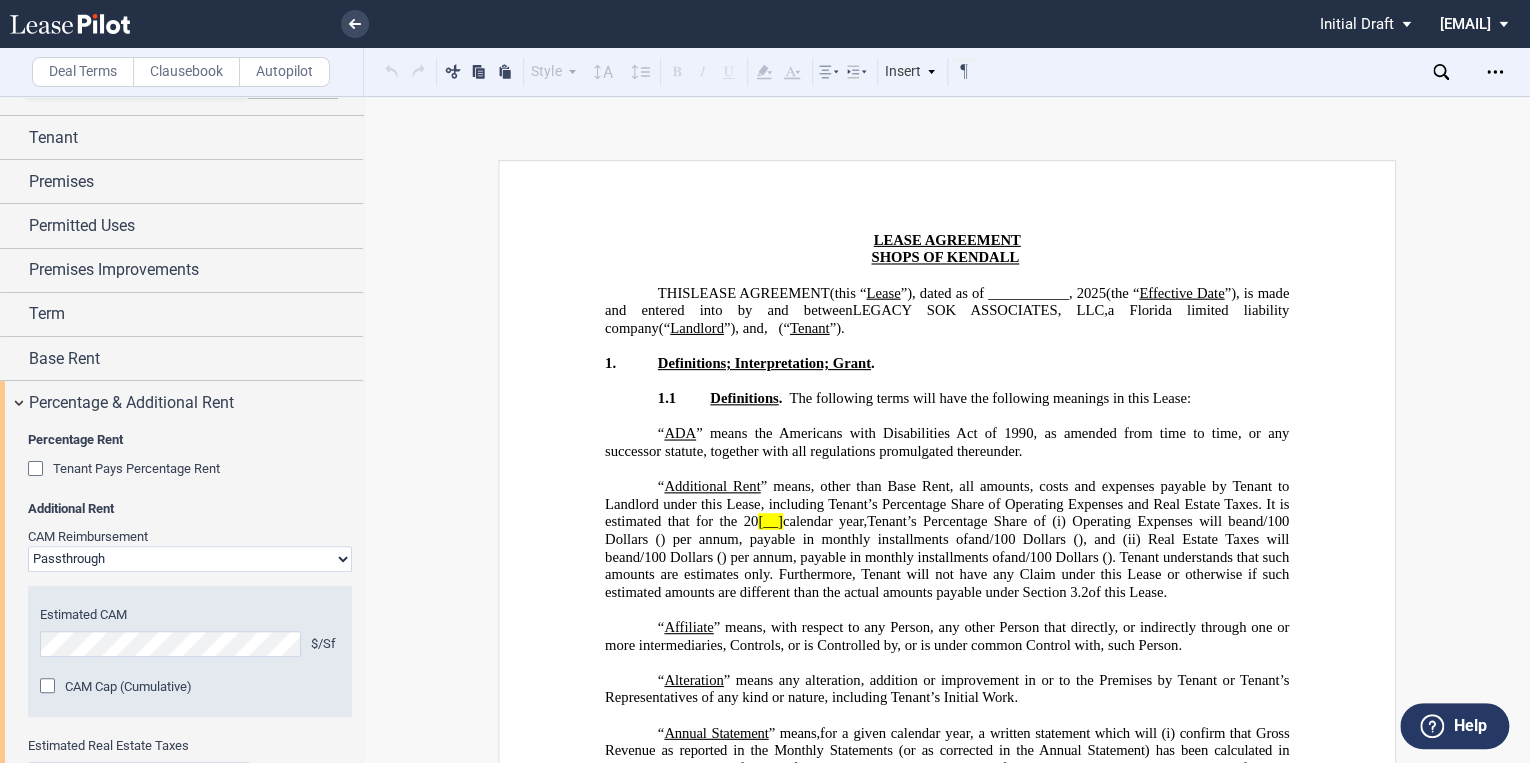 scroll, scrollTop: 80, scrollLeft: 0, axis: vertical 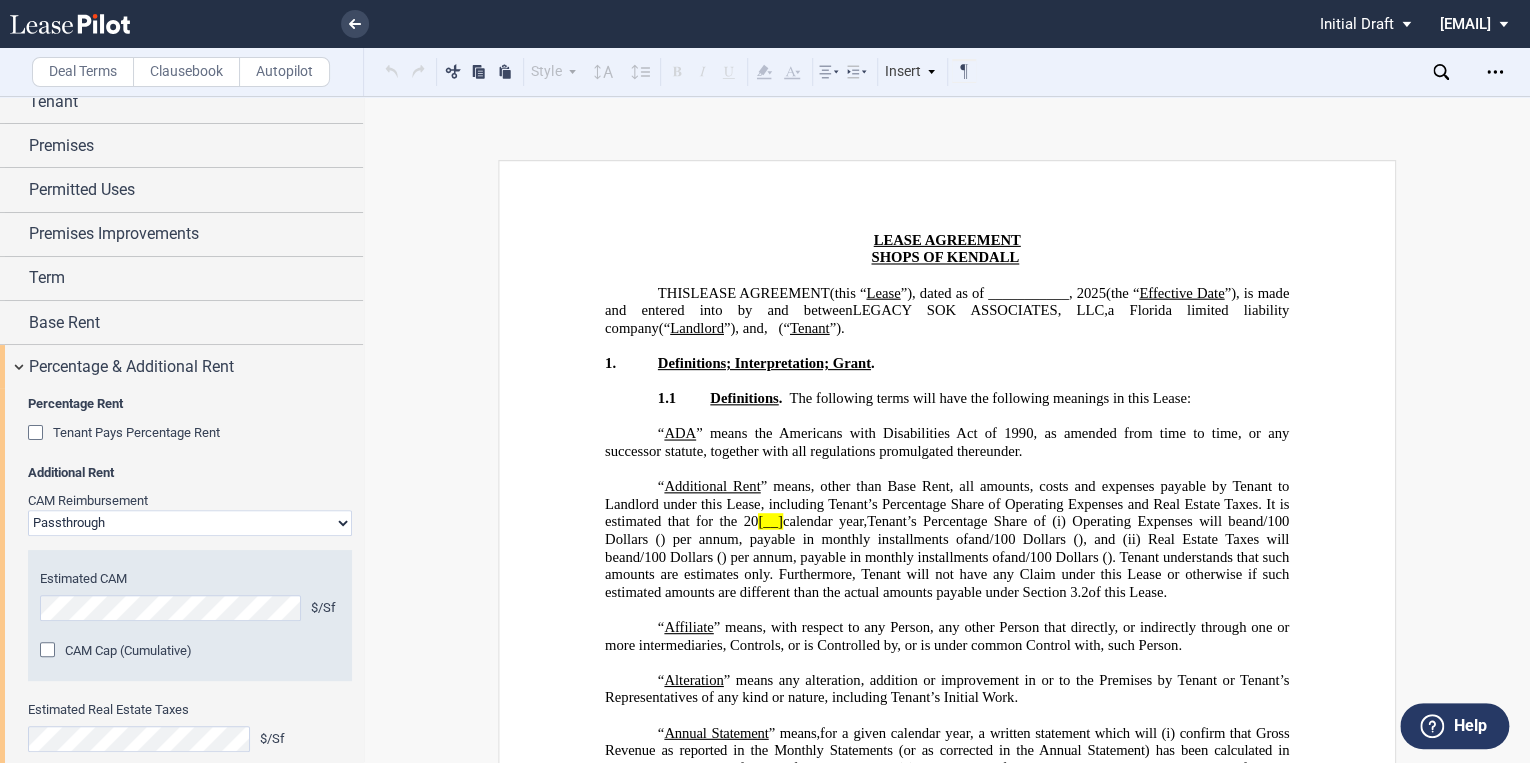 click 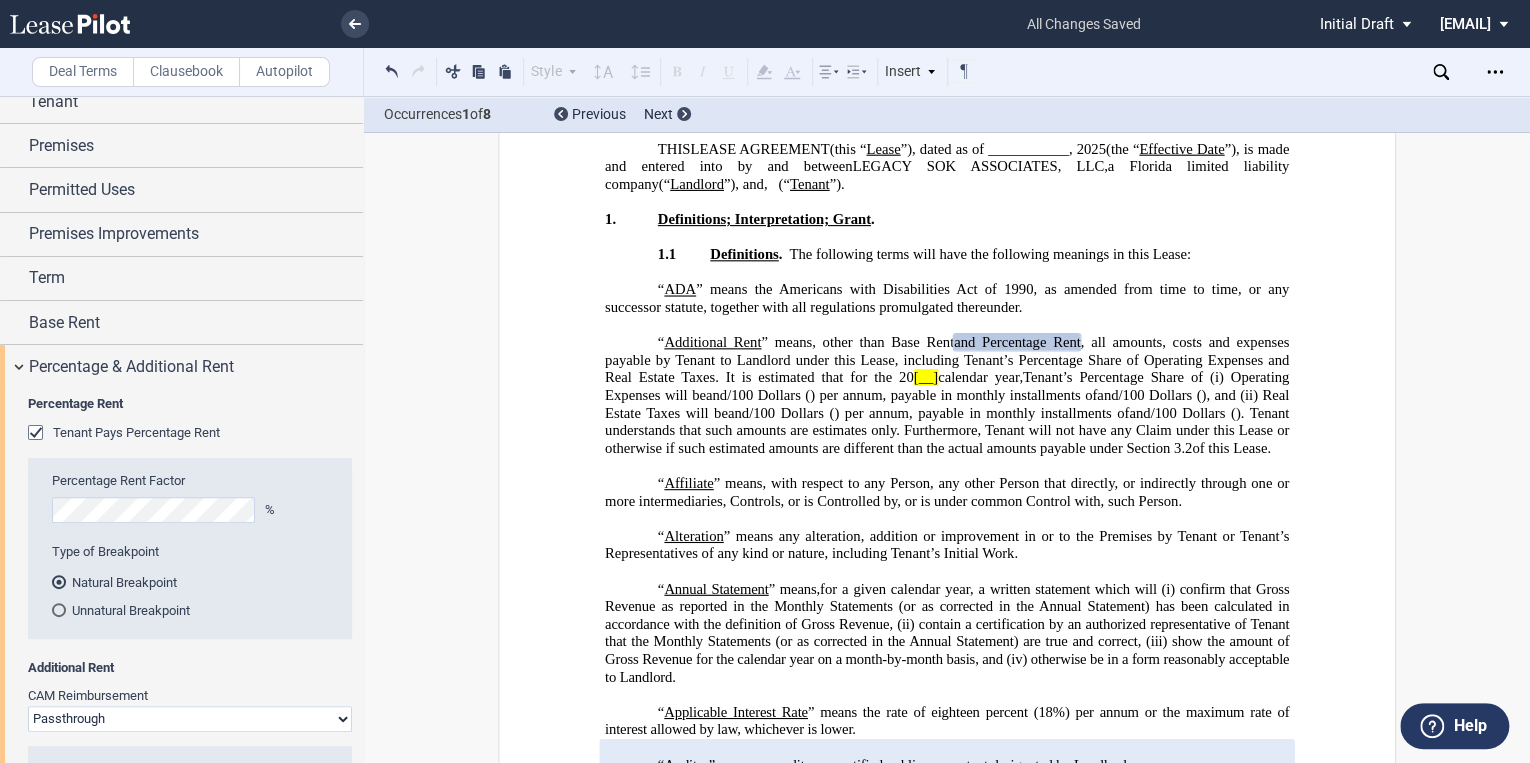 scroll, scrollTop: 480, scrollLeft: 0, axis: vertical 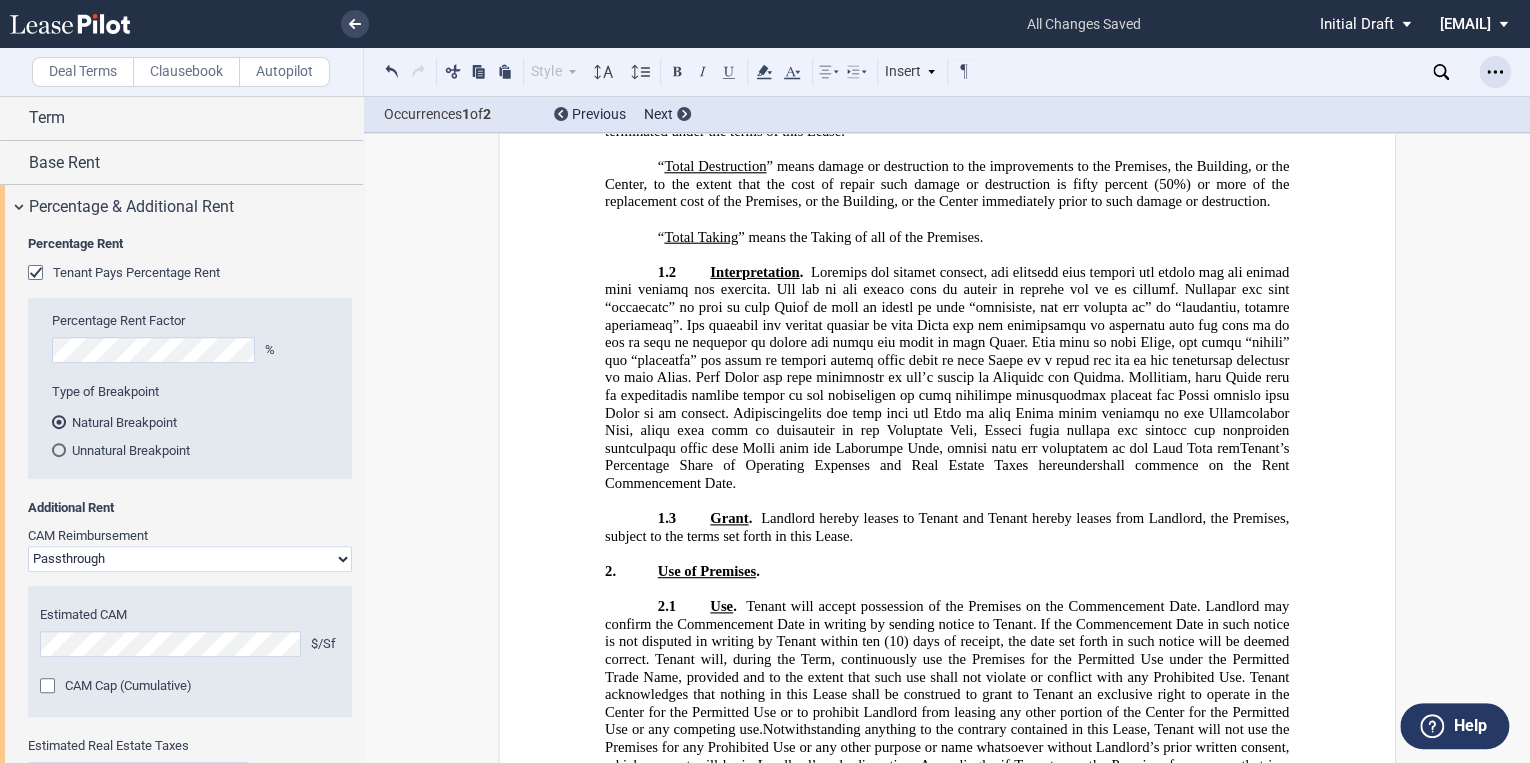 click at bounding box center [1495, 72] 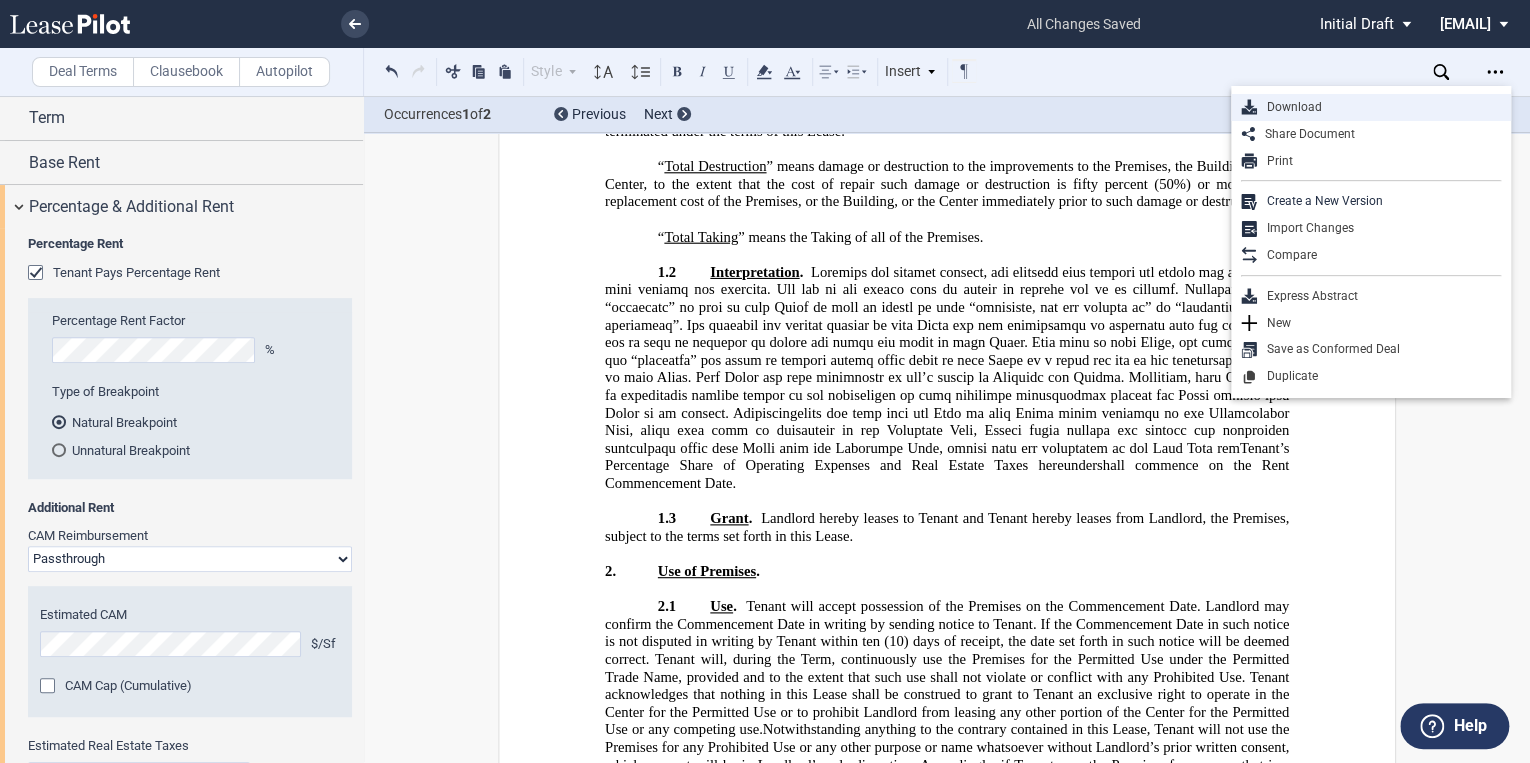 click on "Download" at bounding box center [1379, 107] 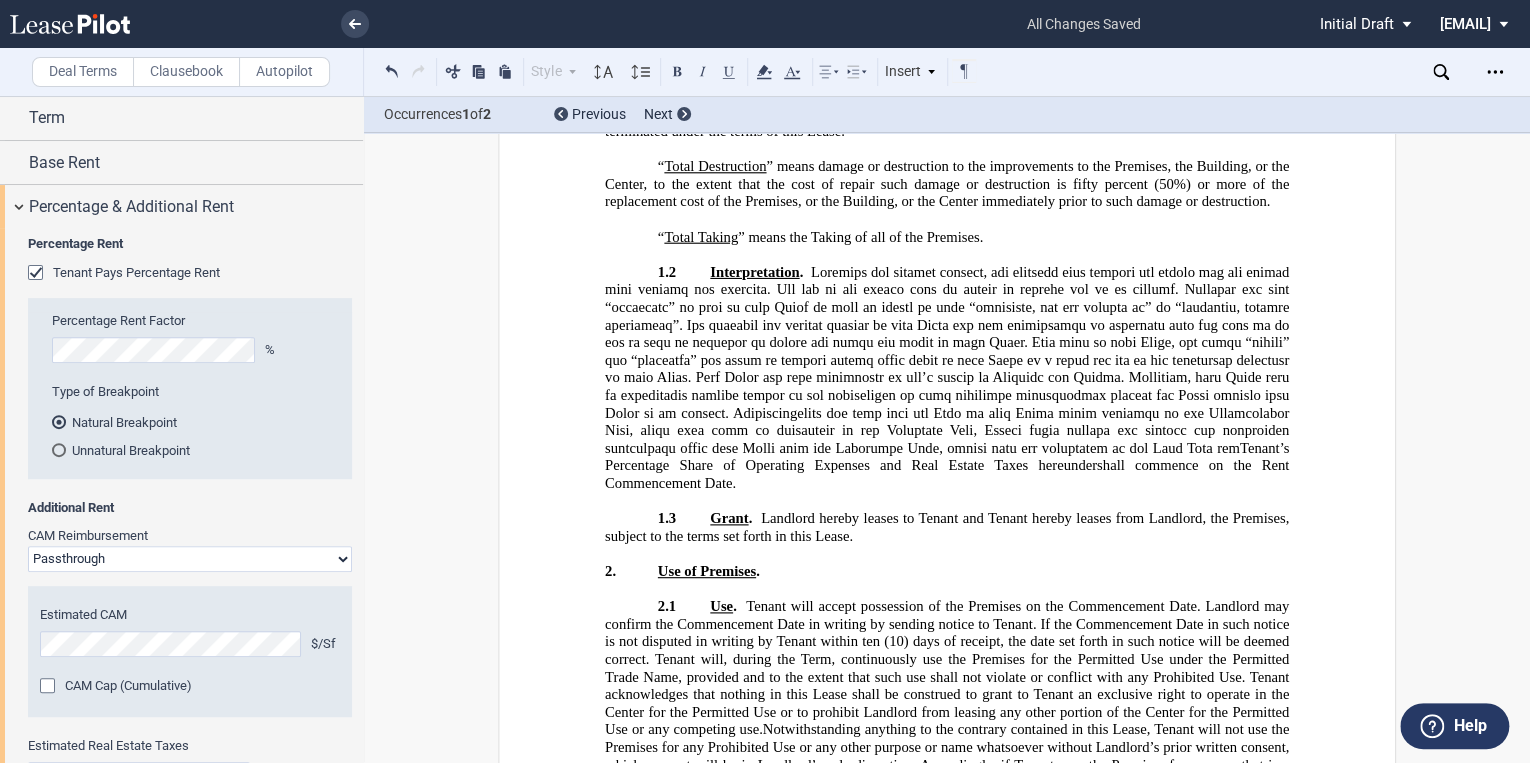 click 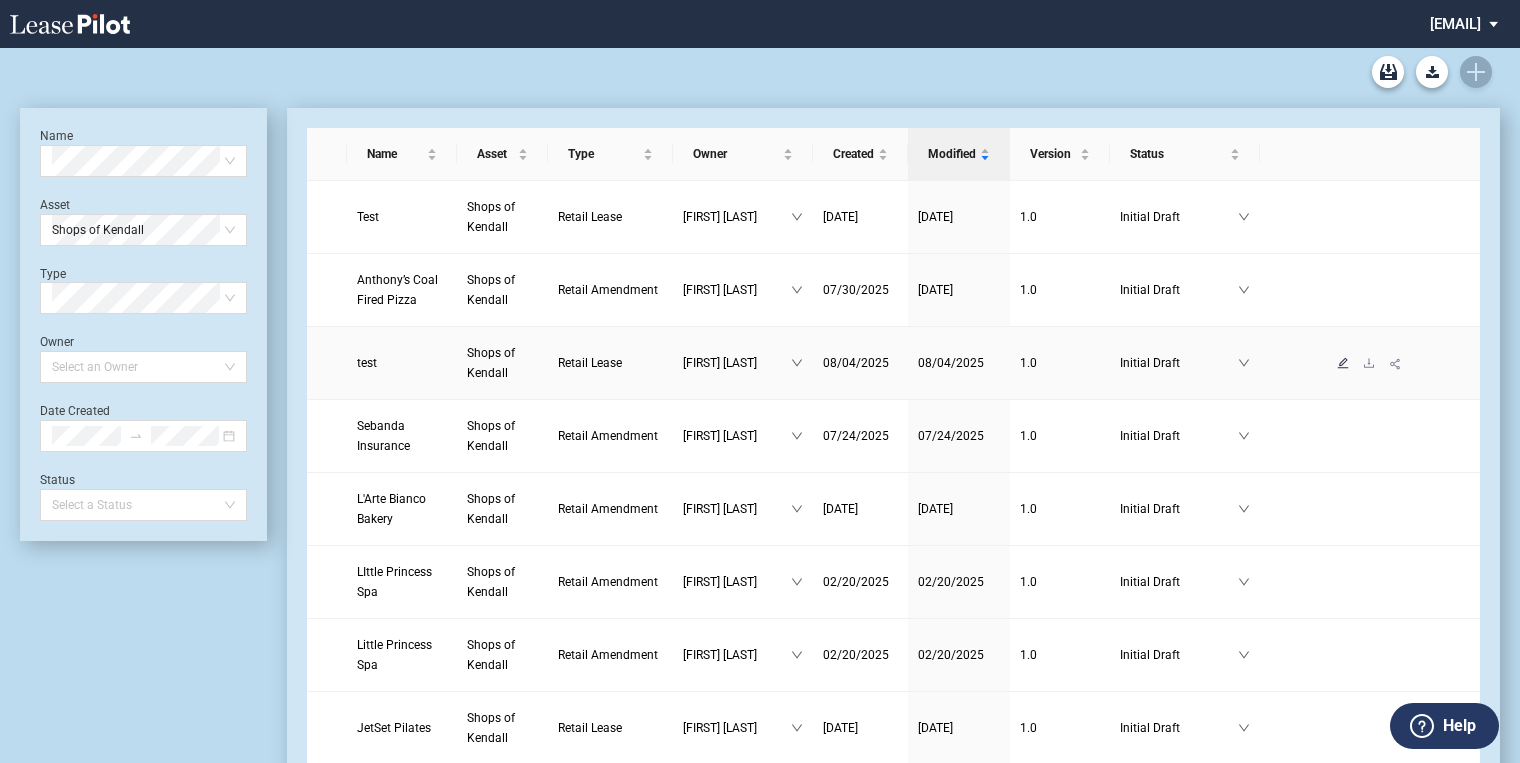 scroll, scrollTop: 0, scrollLeft: 0, axis: both 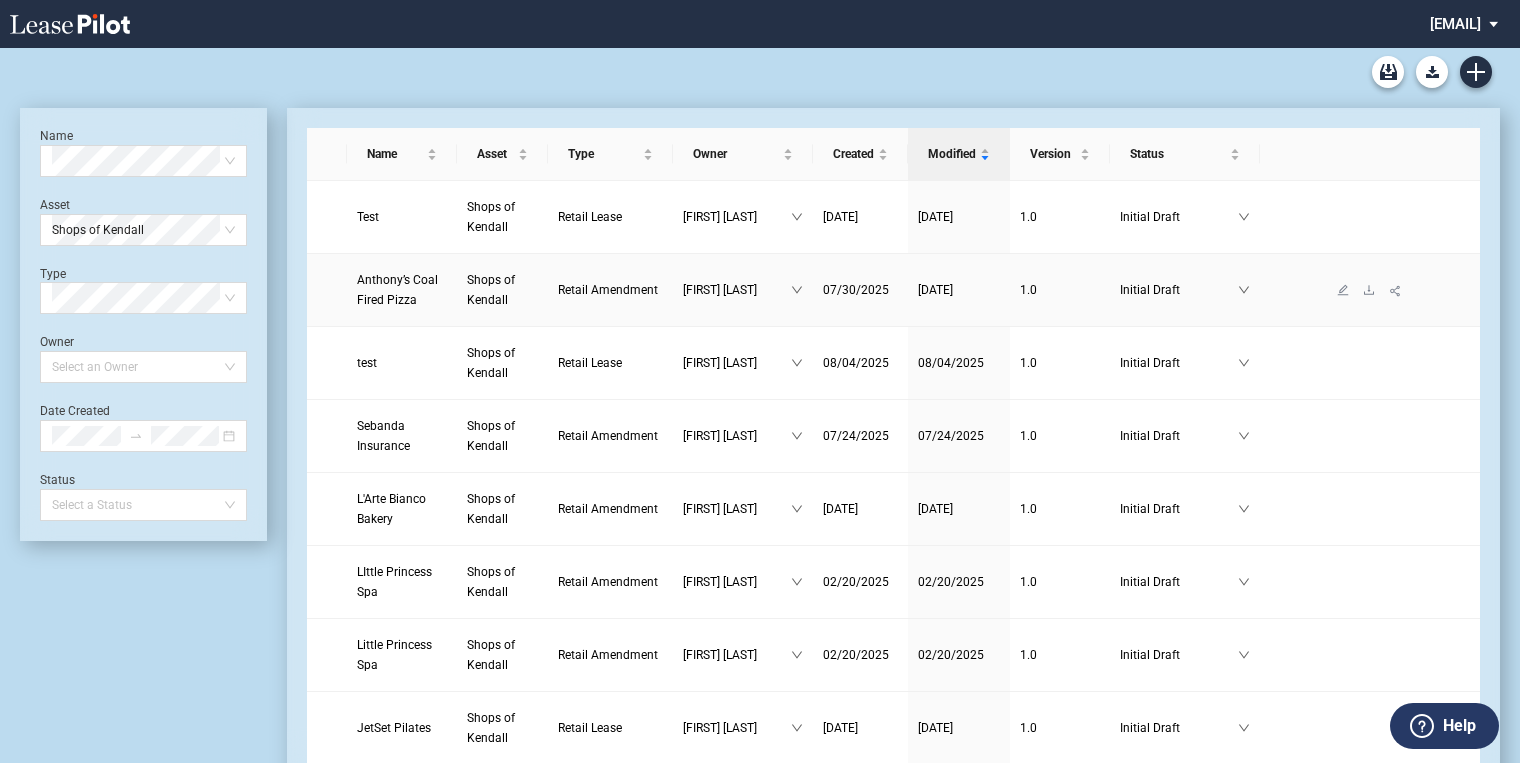 click on "Shops of Kendall" at bounding box center (491, 290) 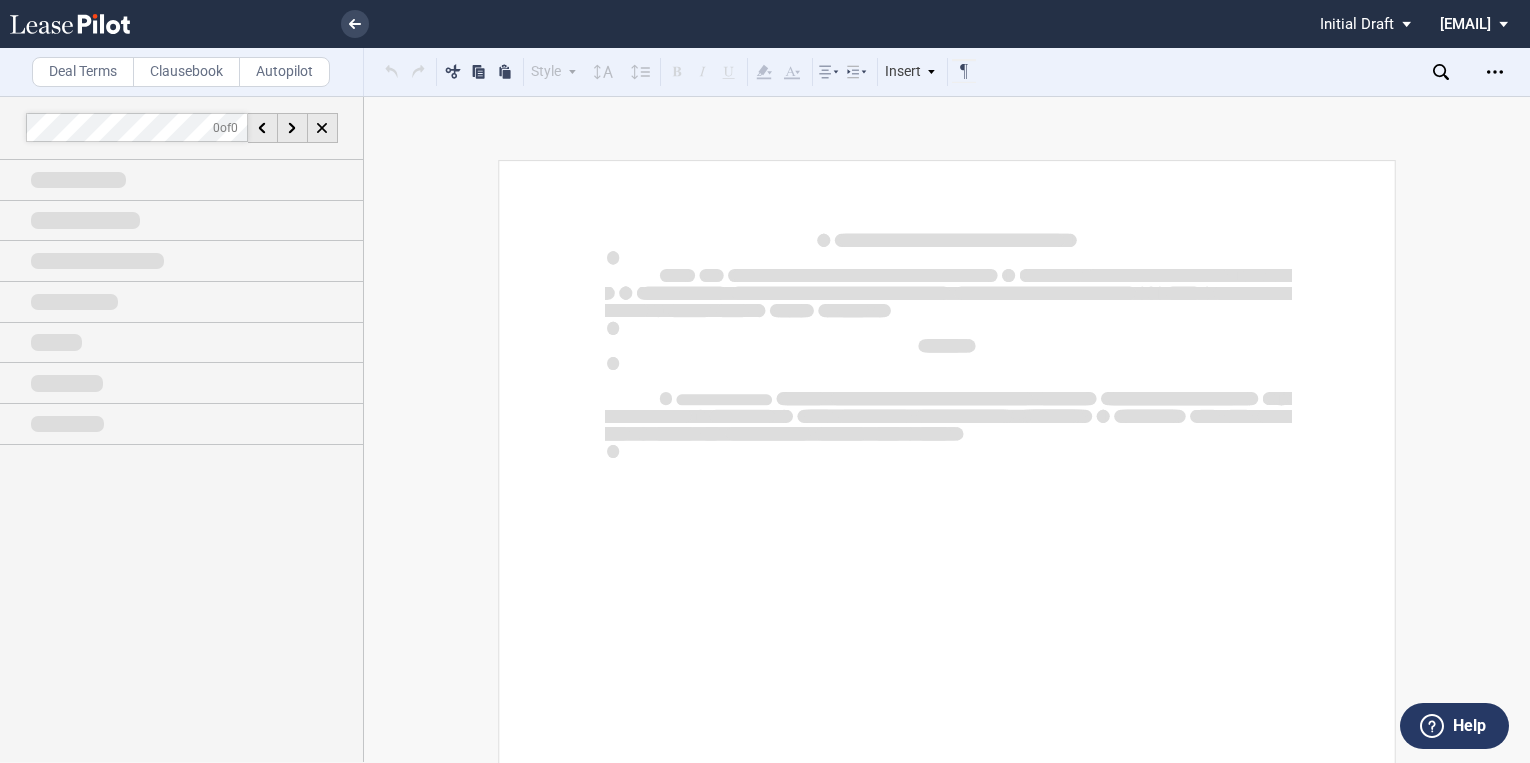 scroll, scrollTop: 0, scrollLeft: 0, axis: both 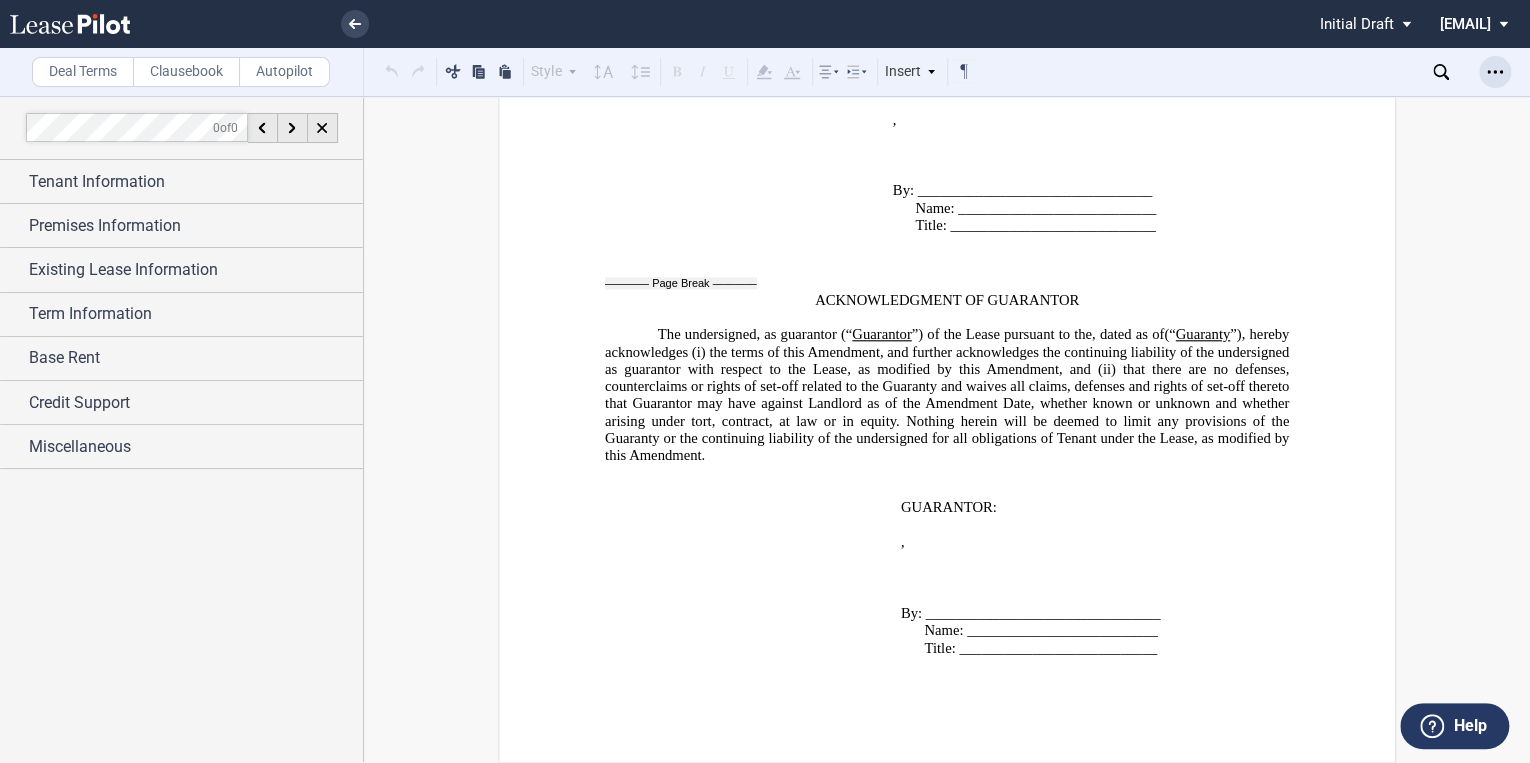 click at bounding box center (1495, 72) 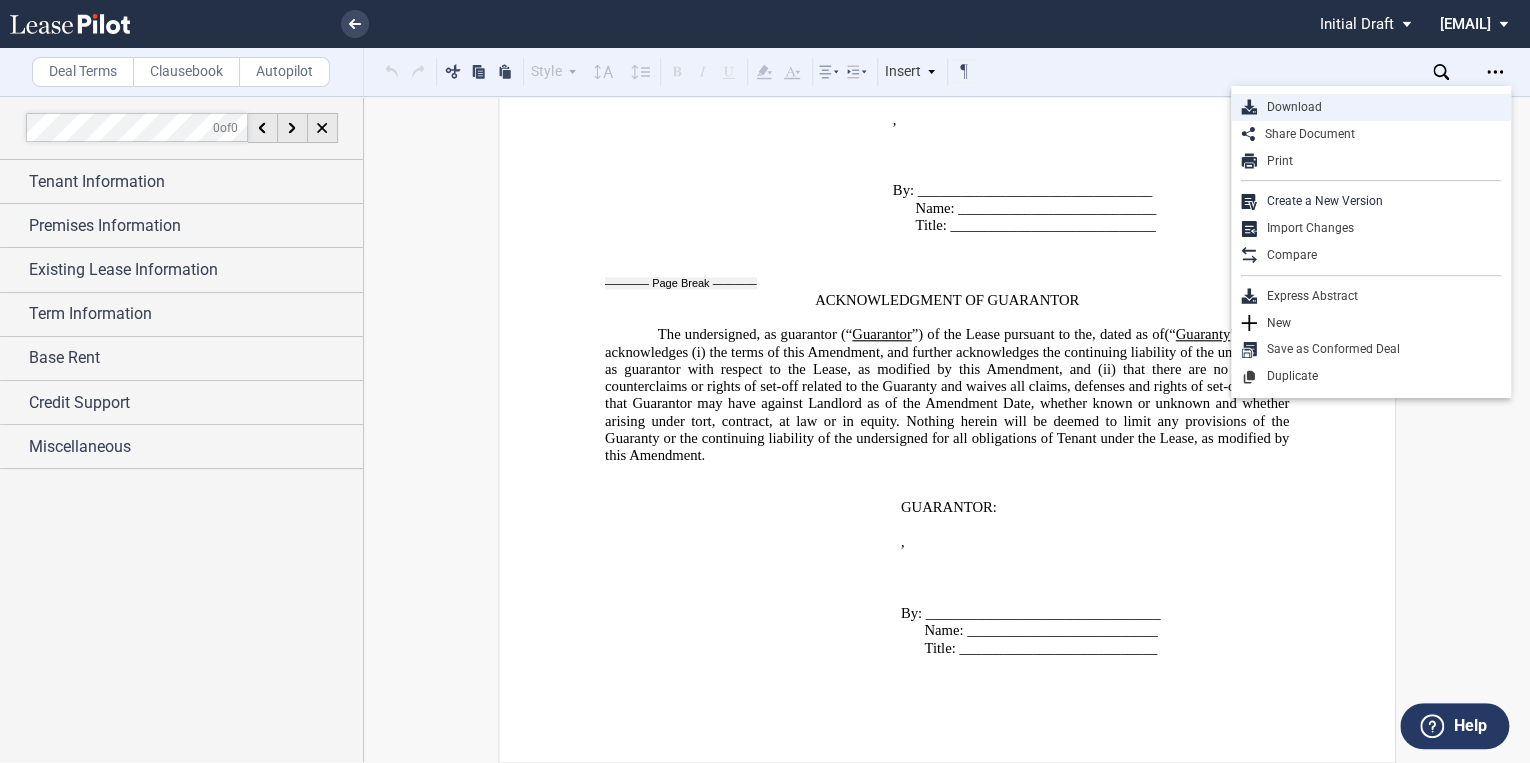 click on "Download" at bounding box center (1379, 107) 